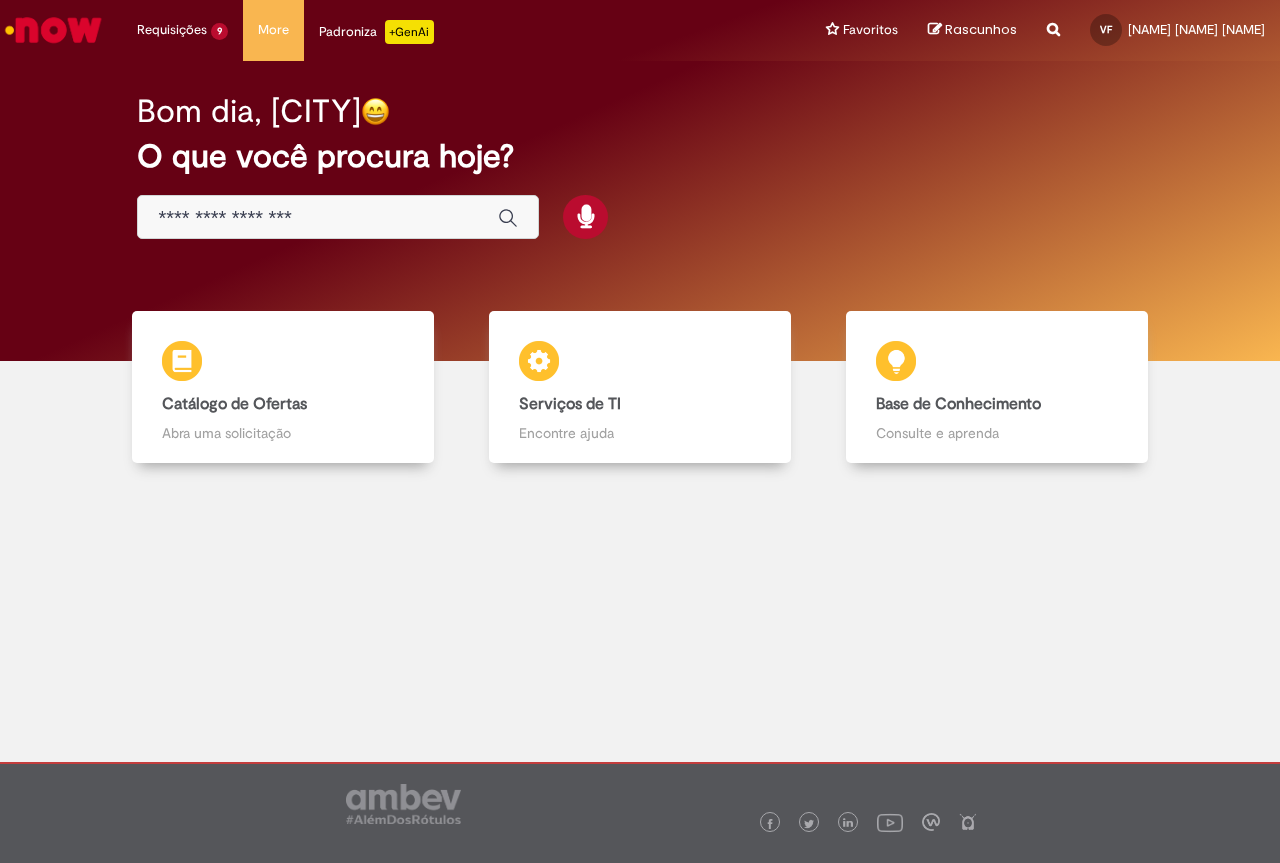 scroll, scrollTop: 0, scrollLeft: 0, axis: both 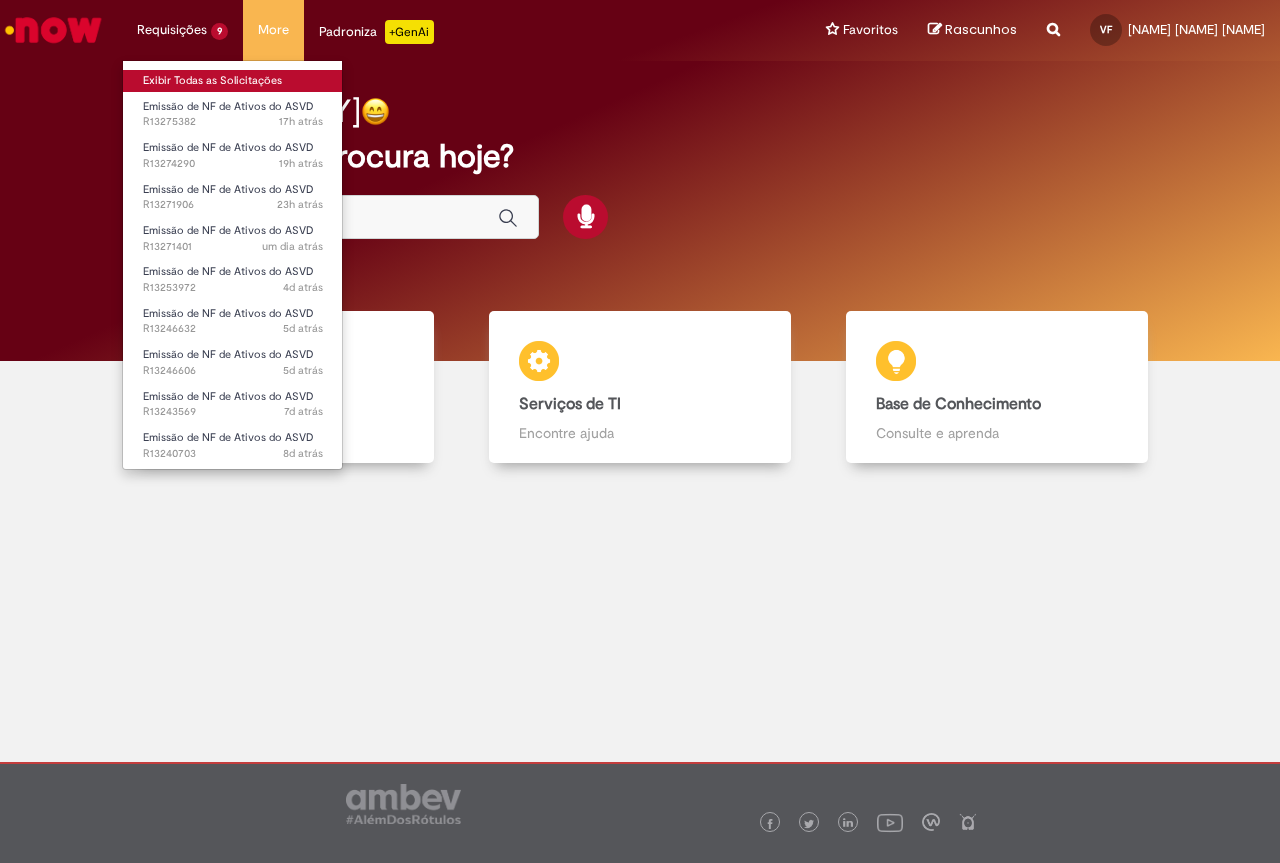 click on "Exibir Todas as Solicitações" at bounding box center (233, 81) 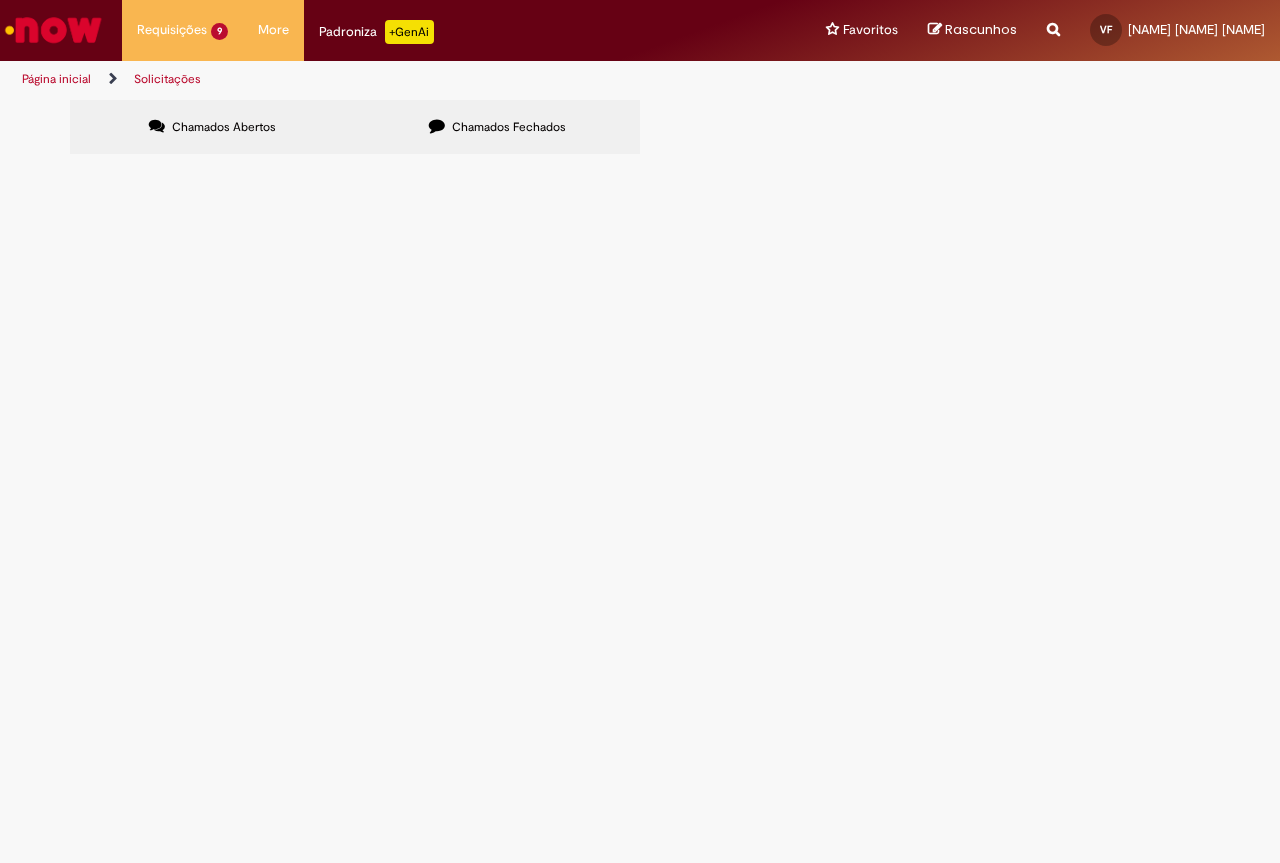 click at bounding box center [53, 30] 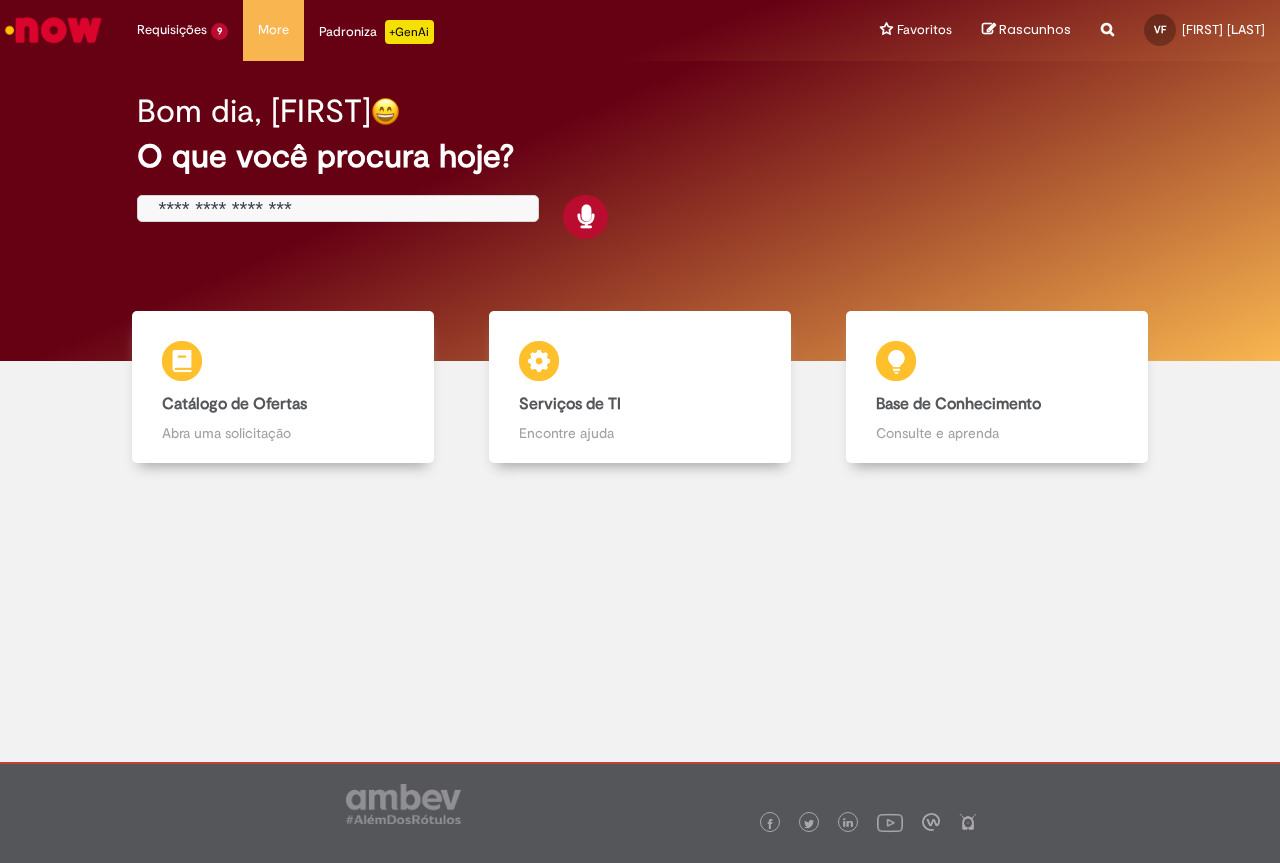 scroll, scrollTop: 0, scrollLeft: 0, axis: both 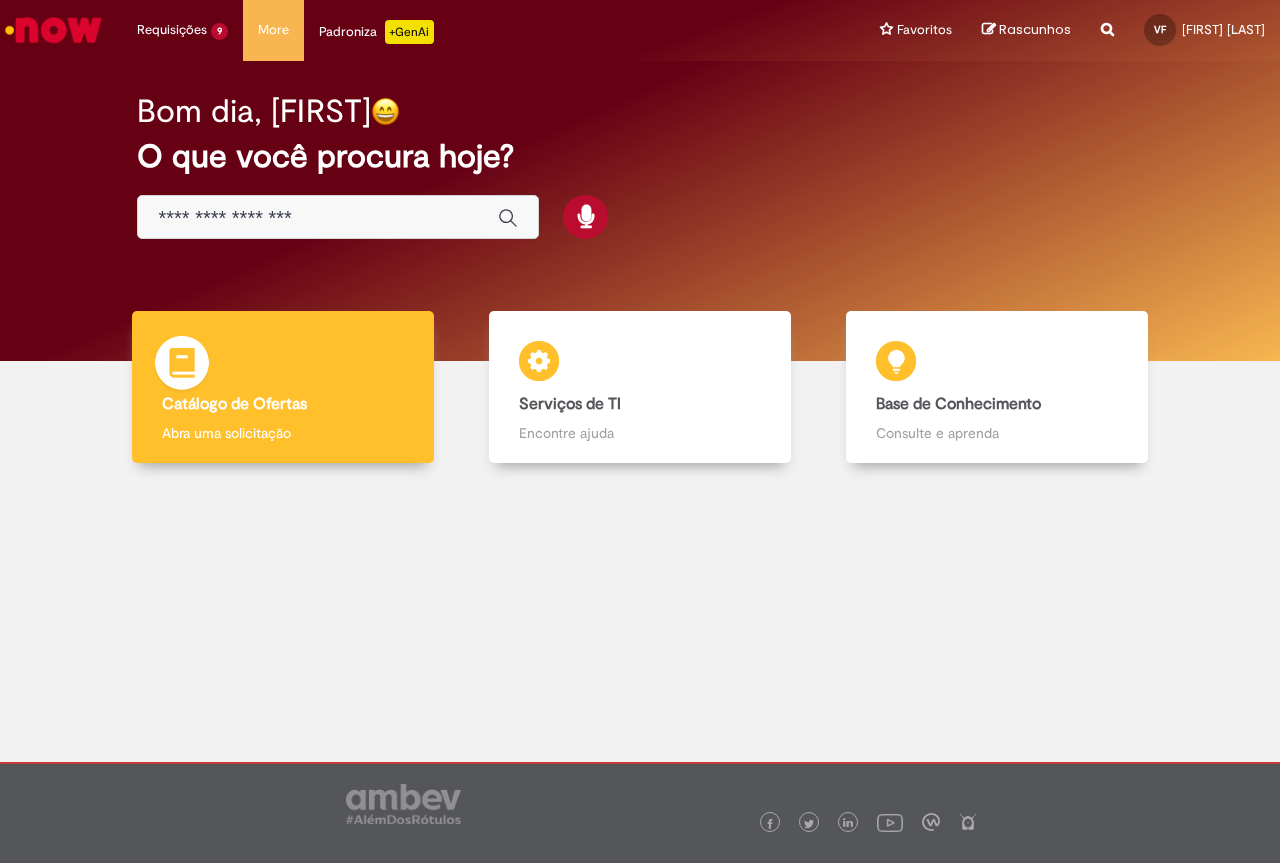 click on "Catálogo de Ofertas
Catálogo de Ofertas
Abra uma solicitação" at bounding box center [283, 387] 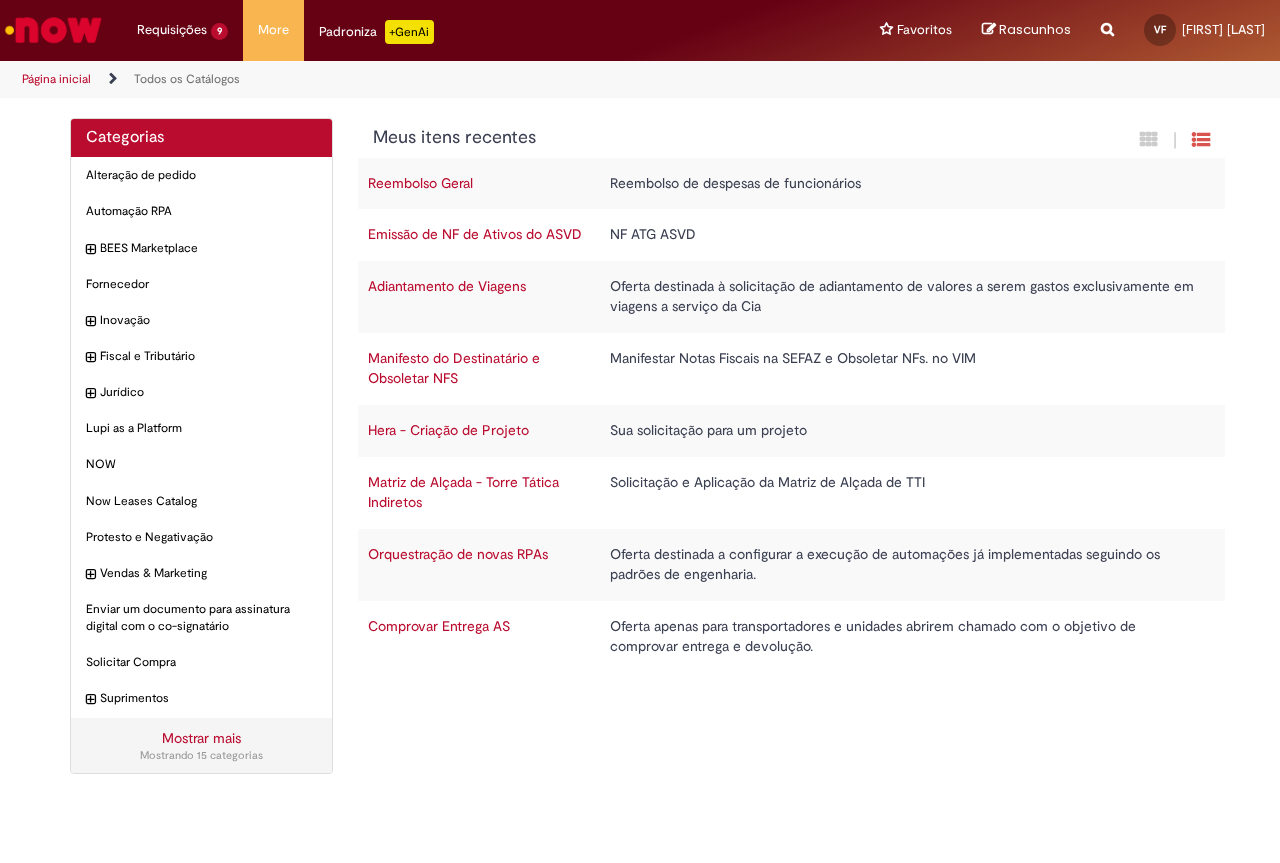 click on "Emissão de NF de Ativos do ASVD" at bounding box center [475, 234] 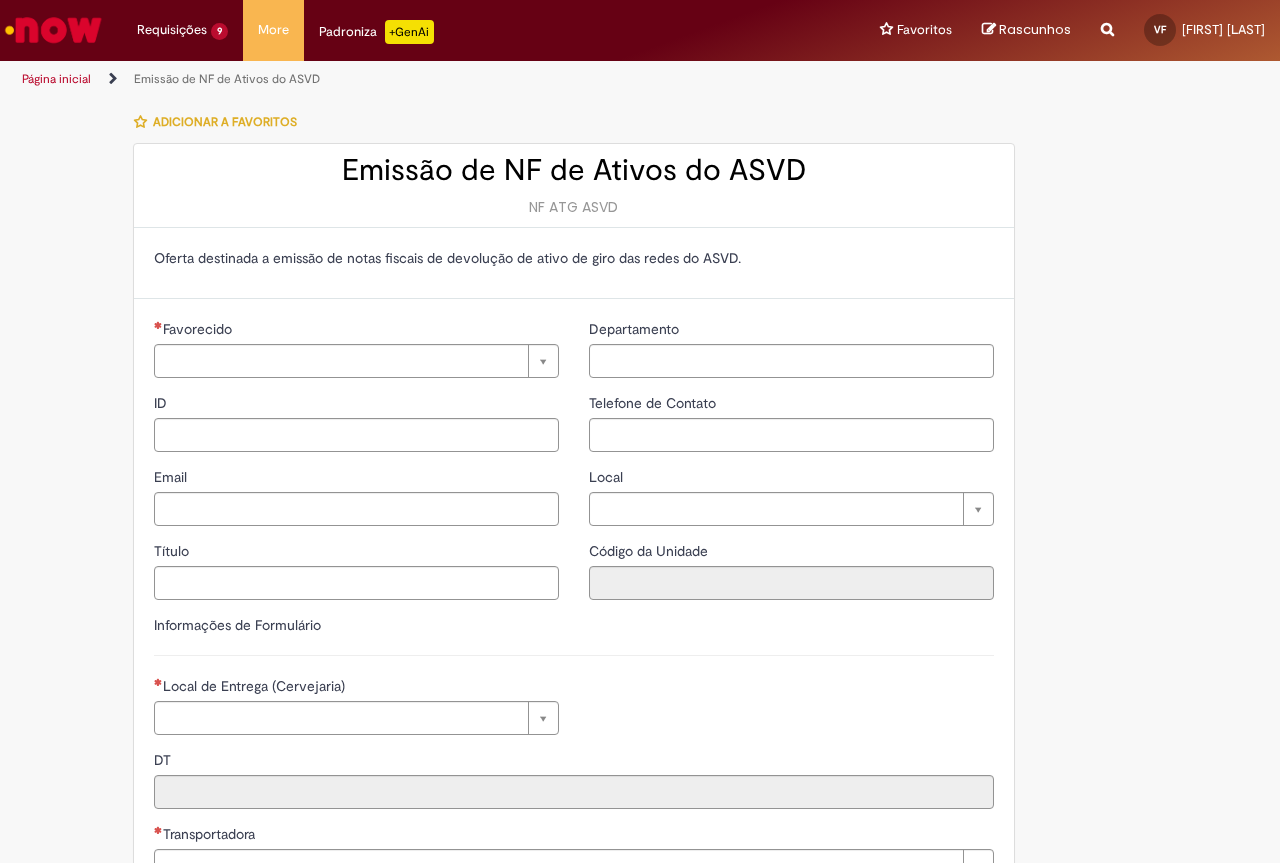 type on "**********" 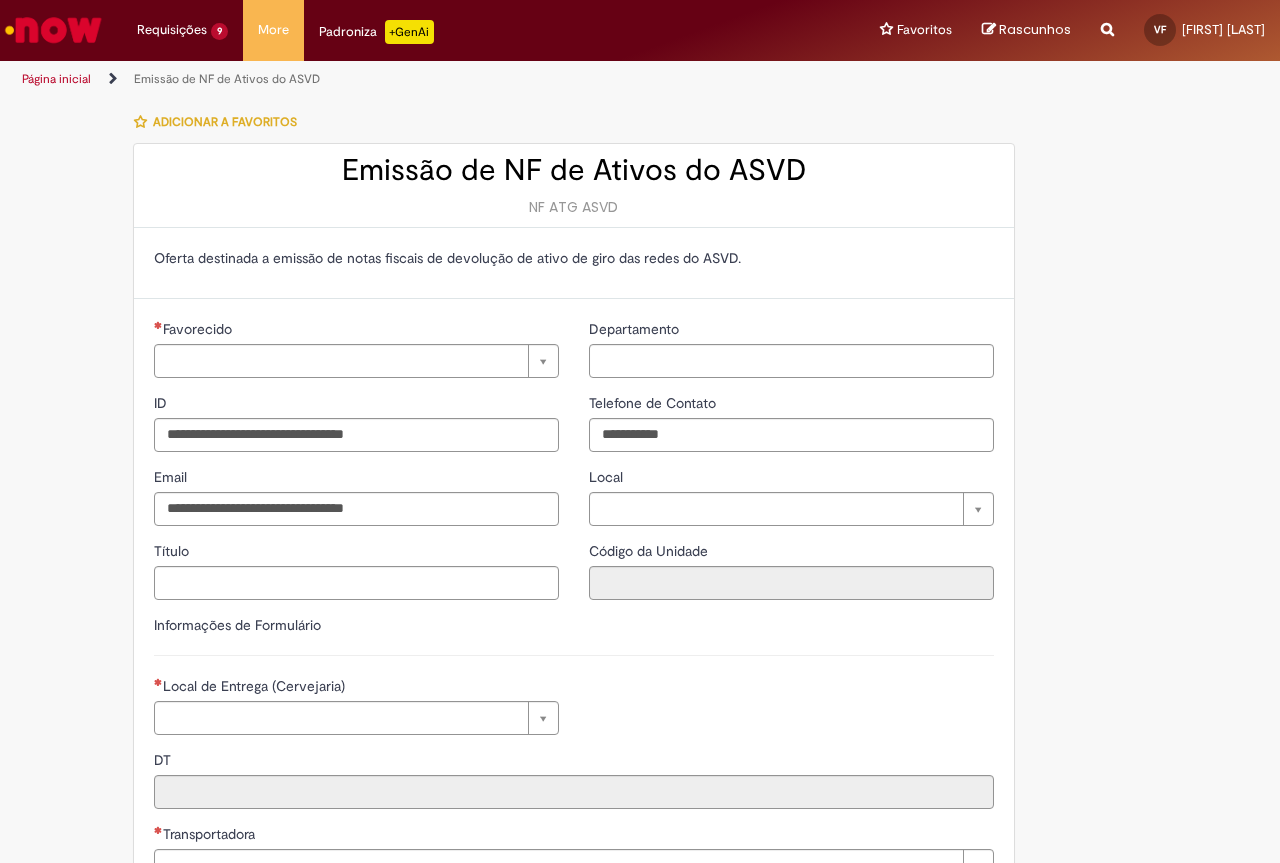 type on "**********" 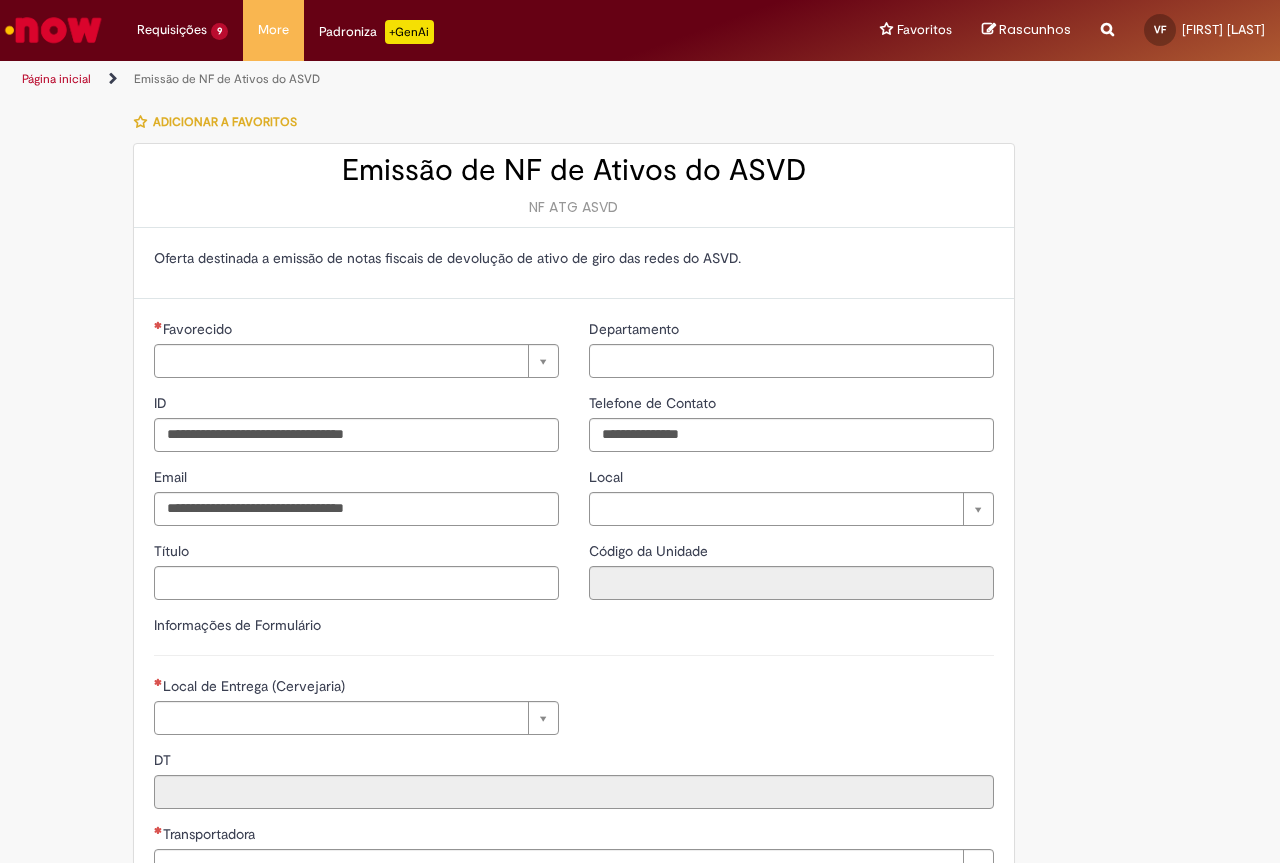 type on "**********" 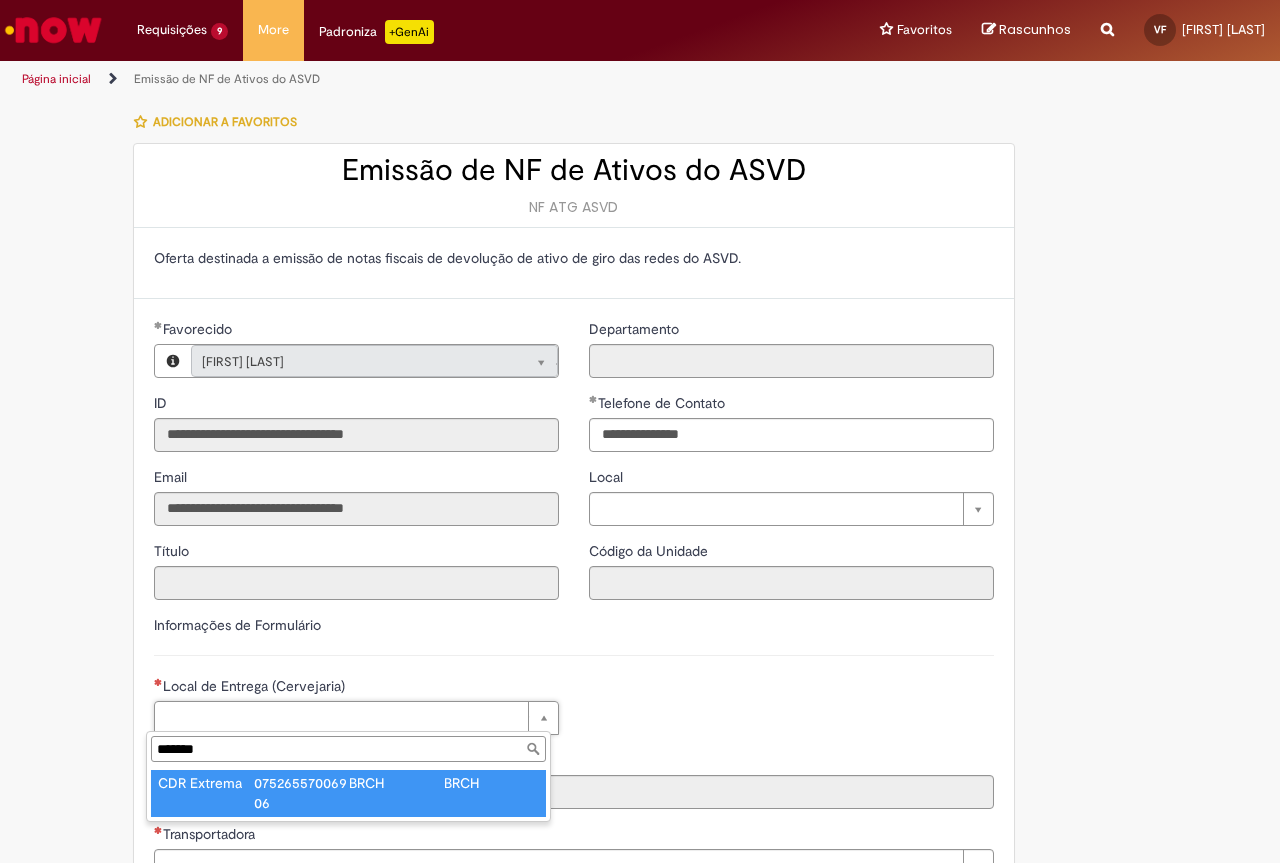 type on "*******" 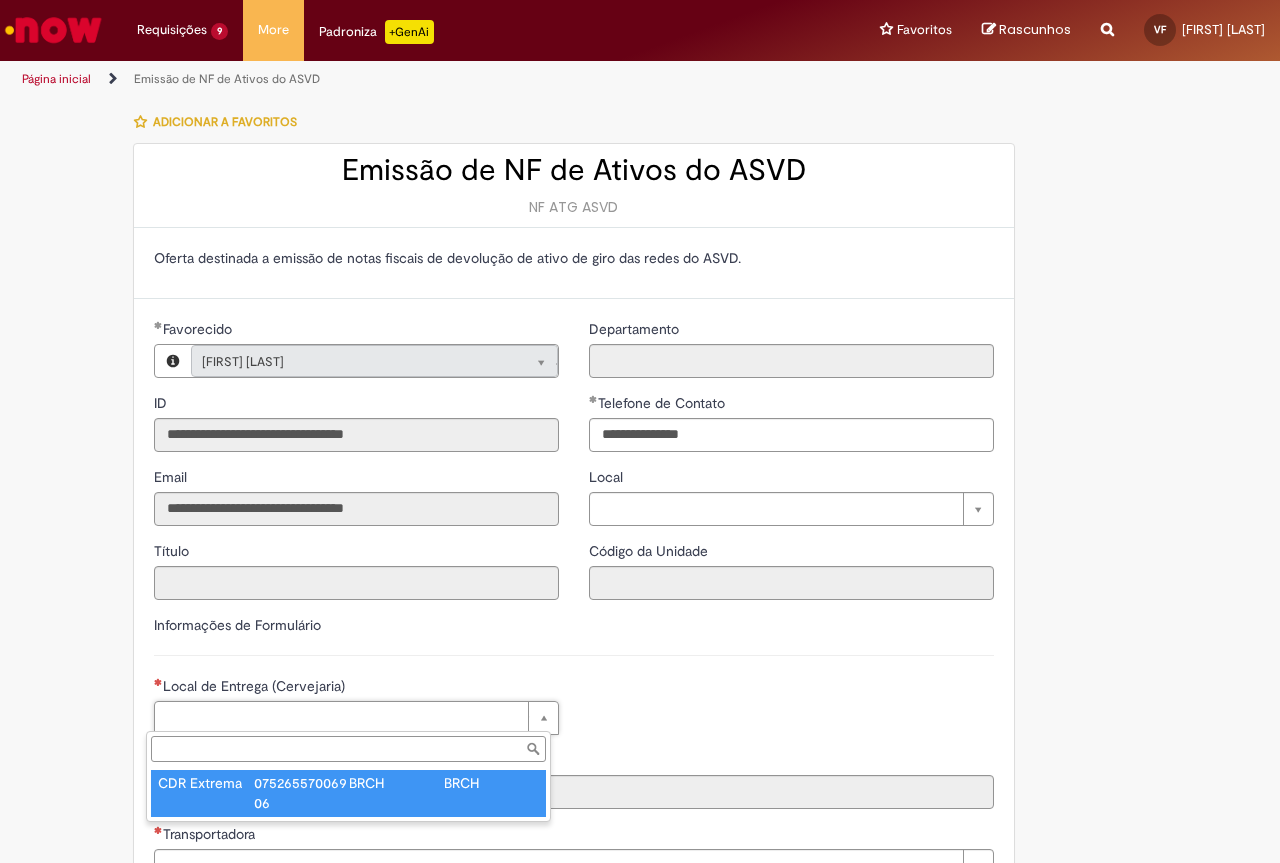 type on "****" 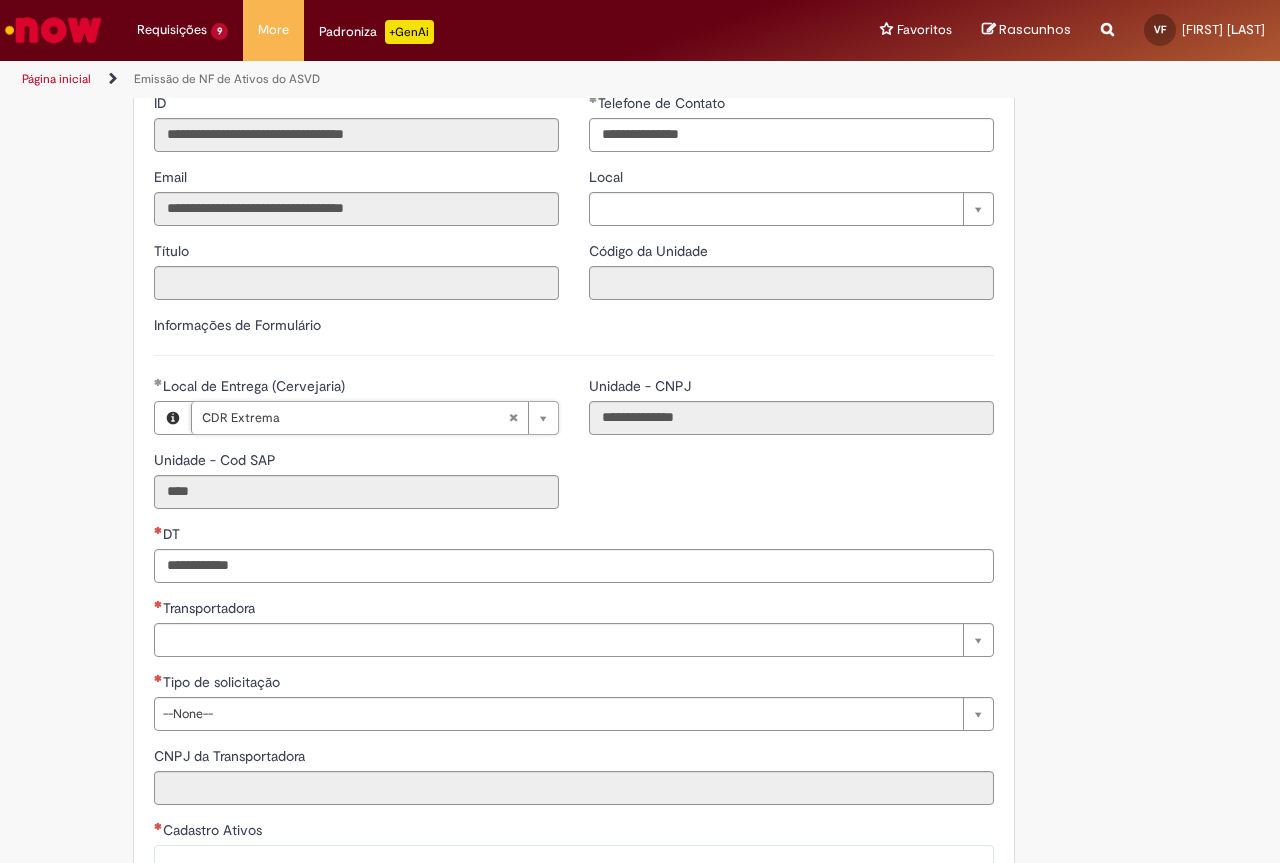 scroll, scrollTop: 400, scrollLeft: 0, axis: vertical 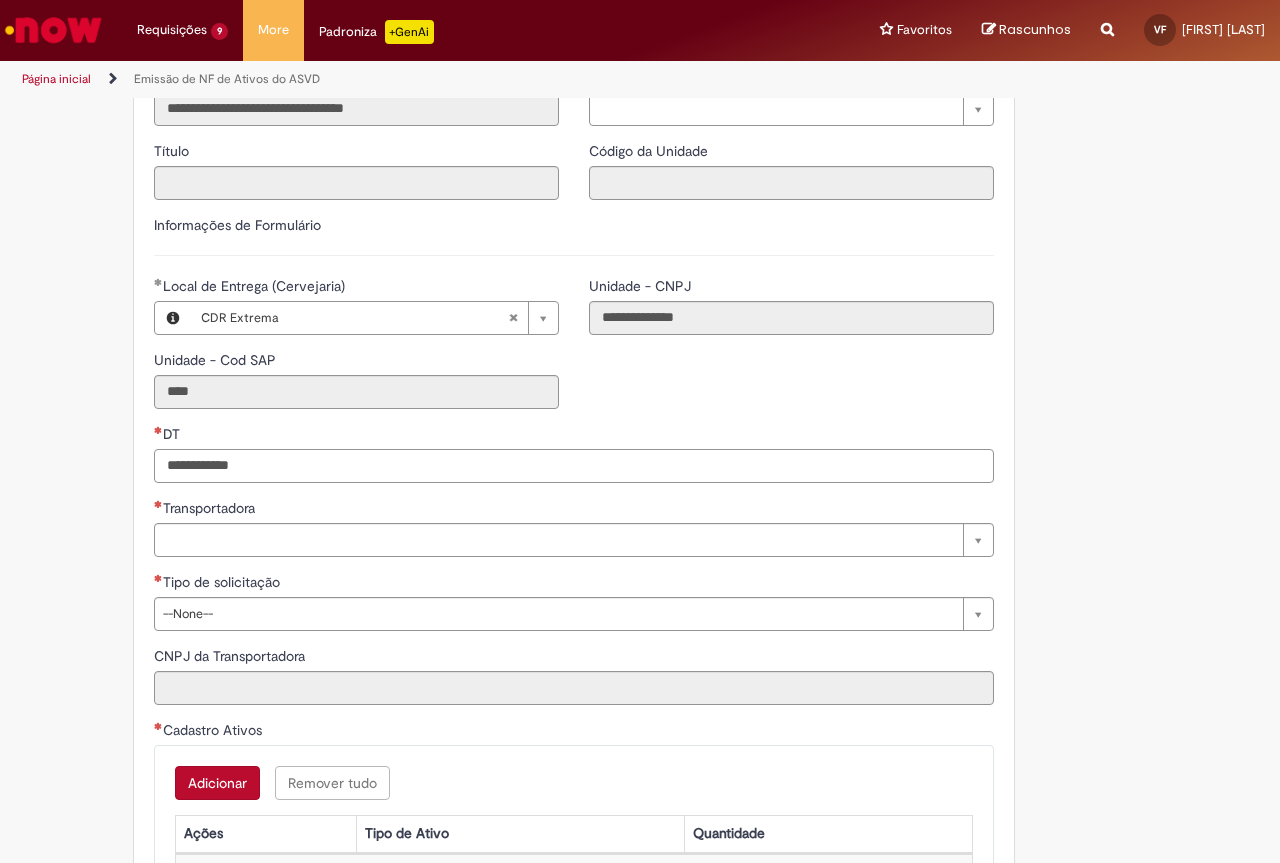 click on "DT" at bounding box center (574, 466) 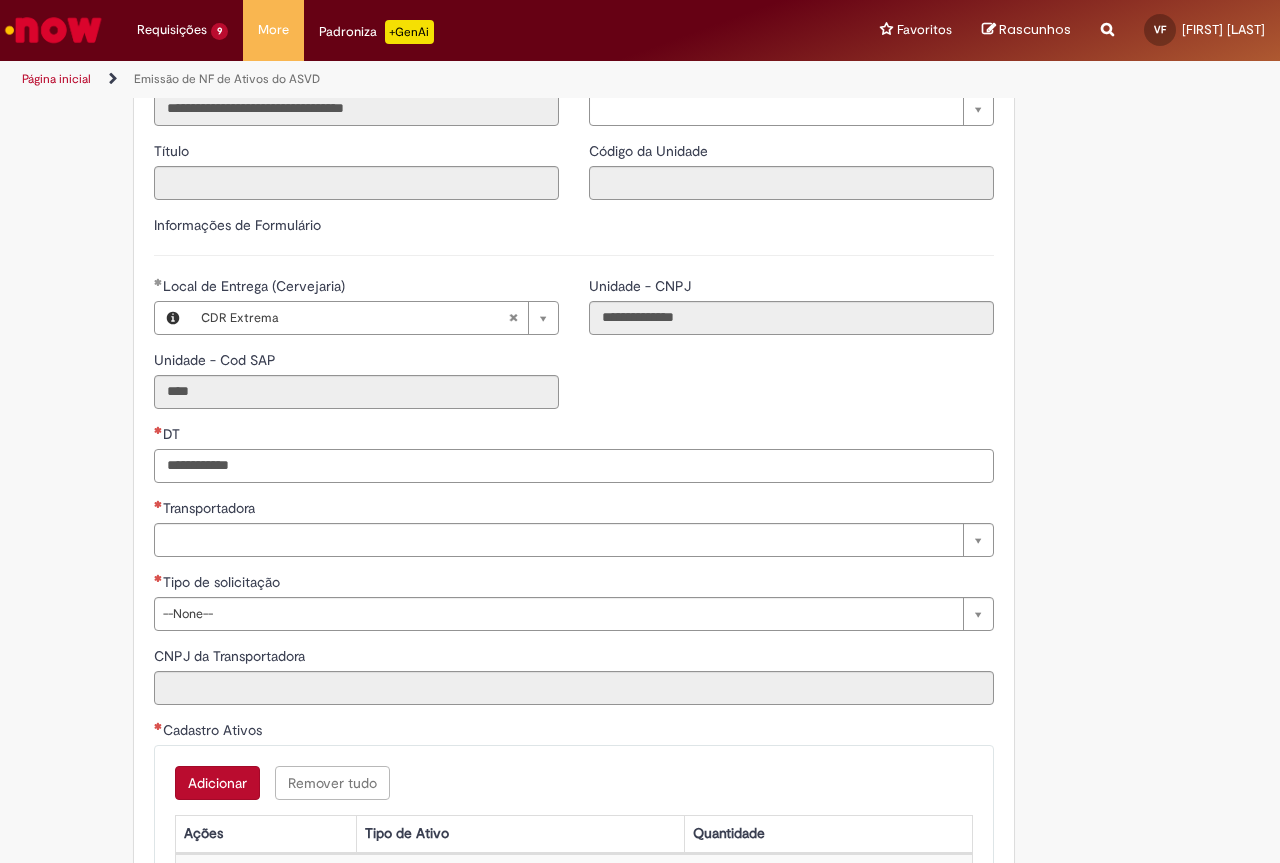 paste on "**********" 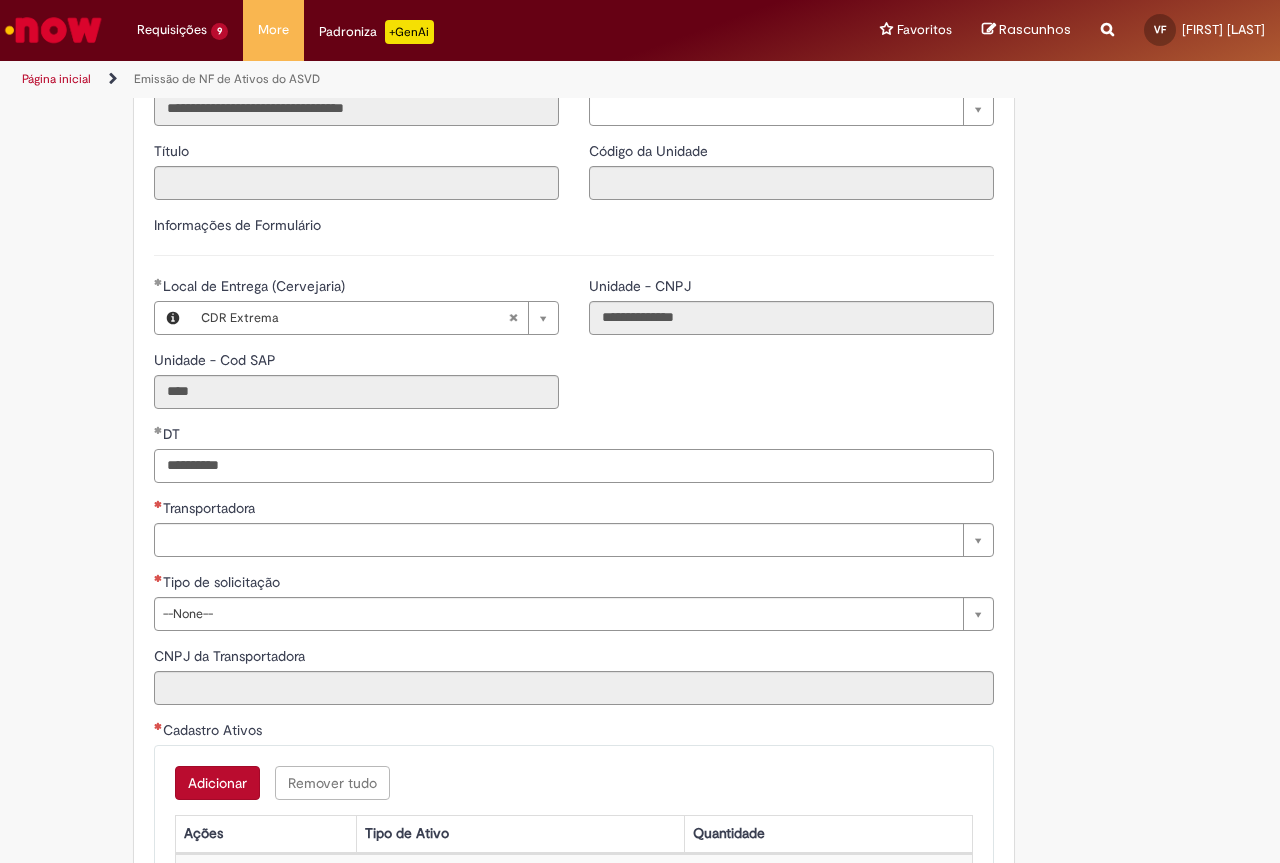 type on "**********" 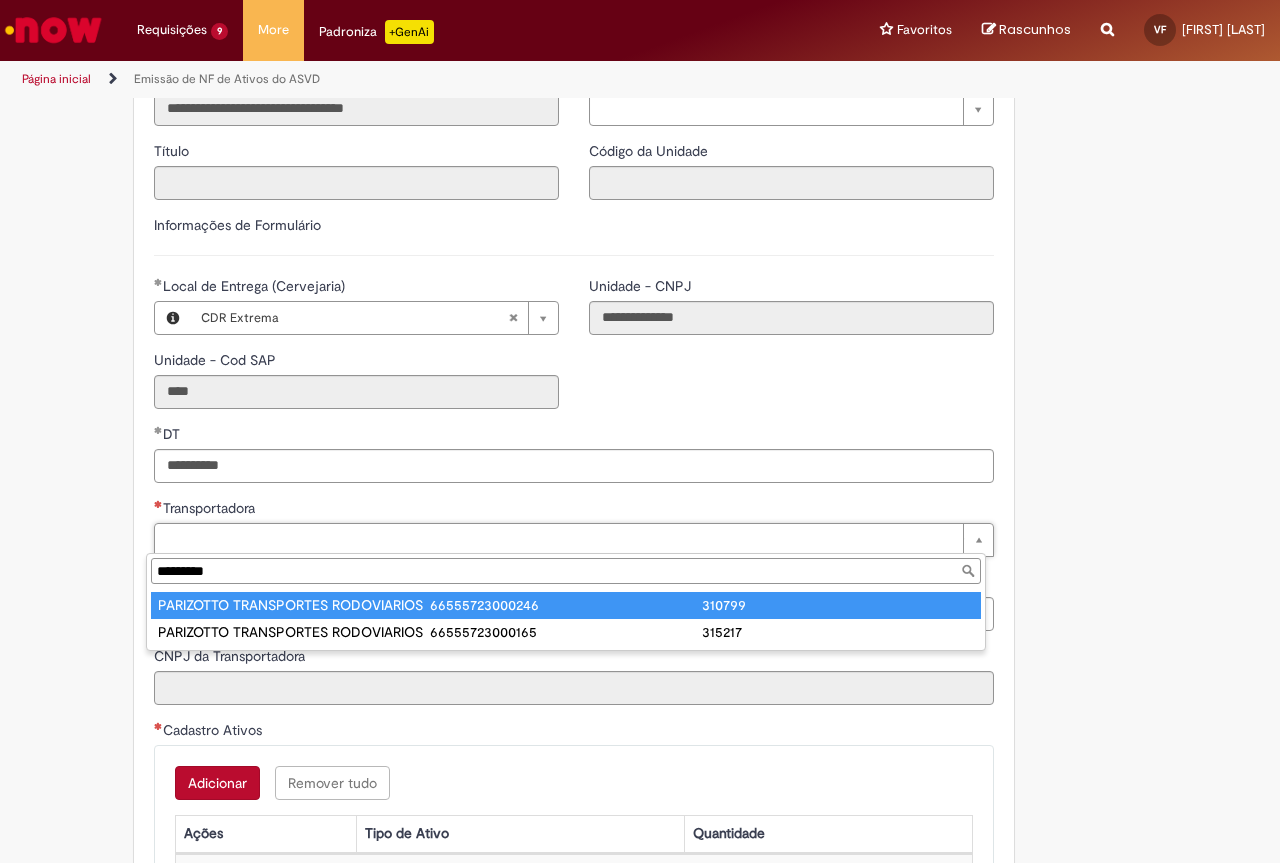 type on "*********" 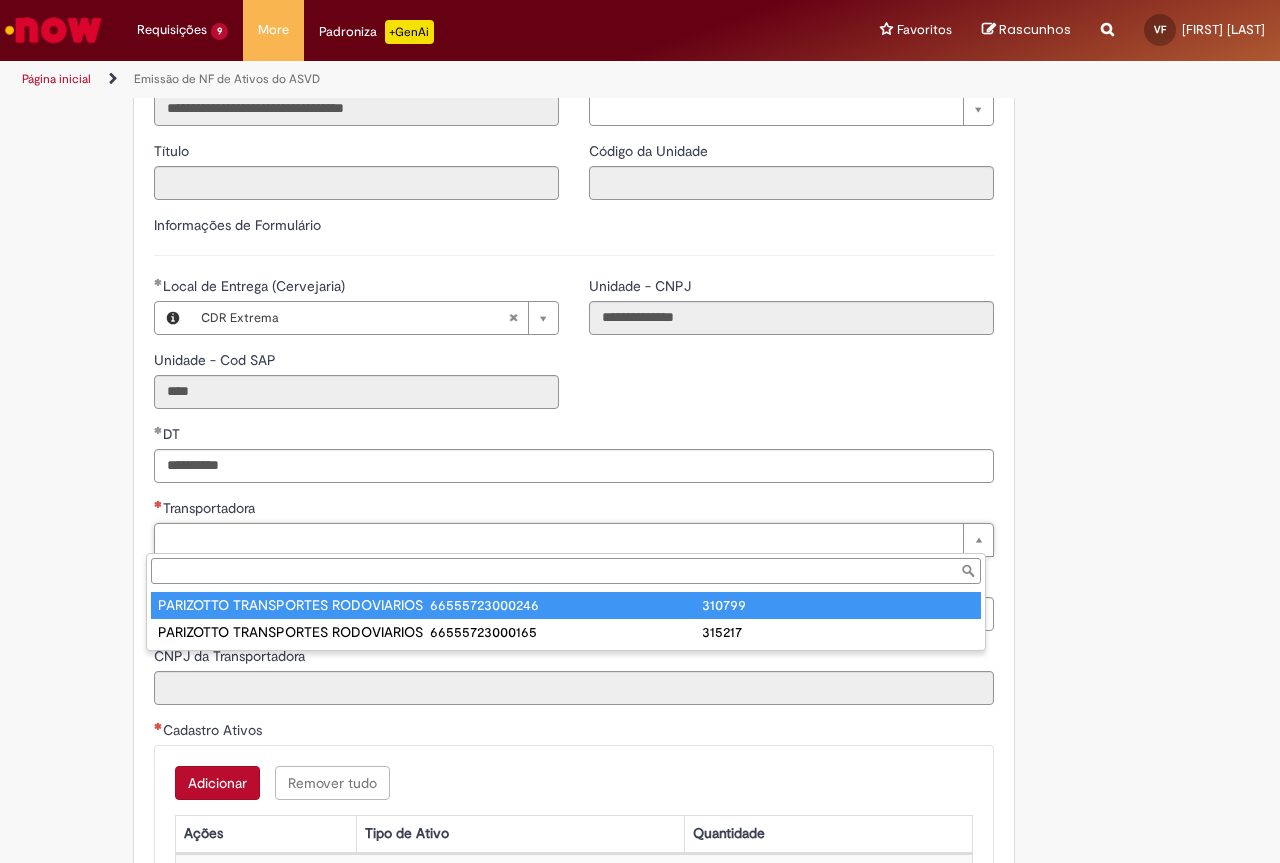 type on "**********" 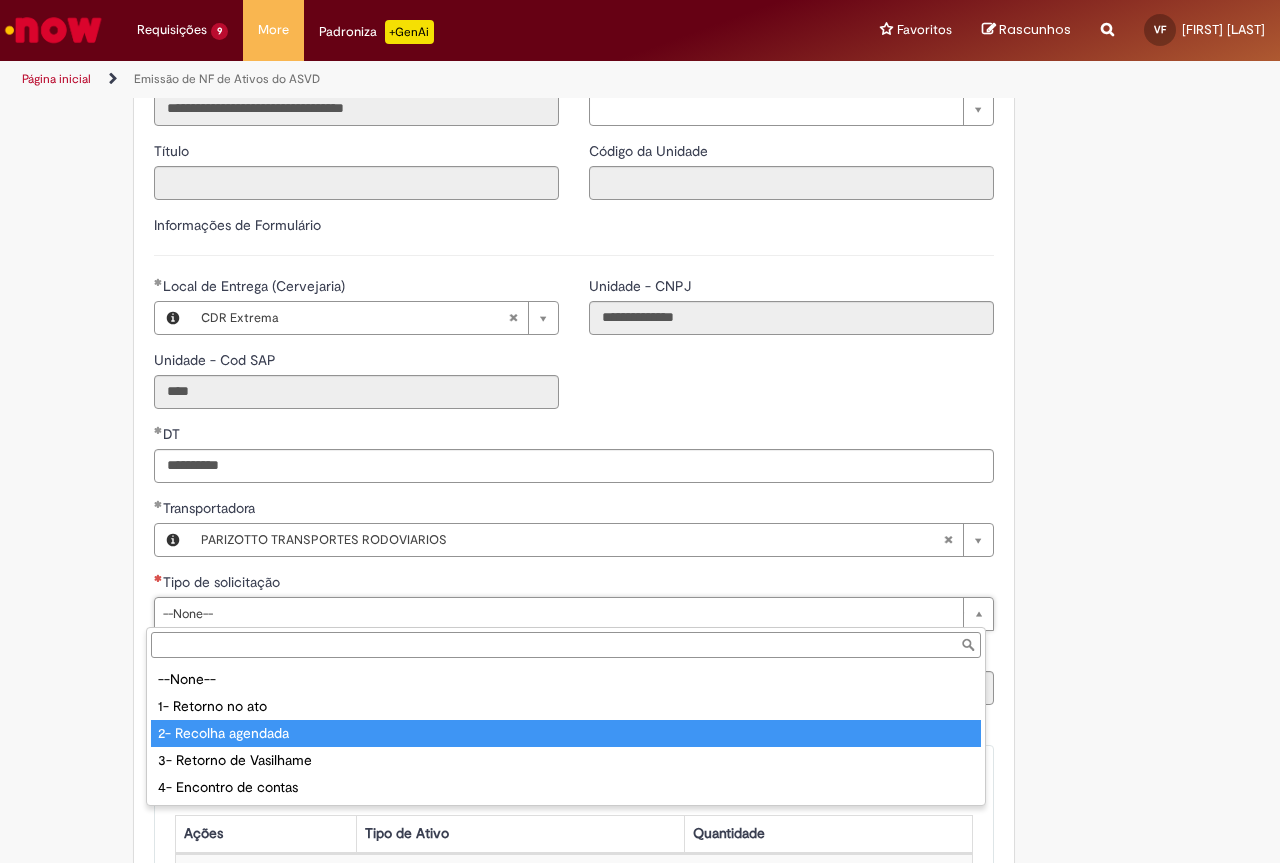 type on "**********" 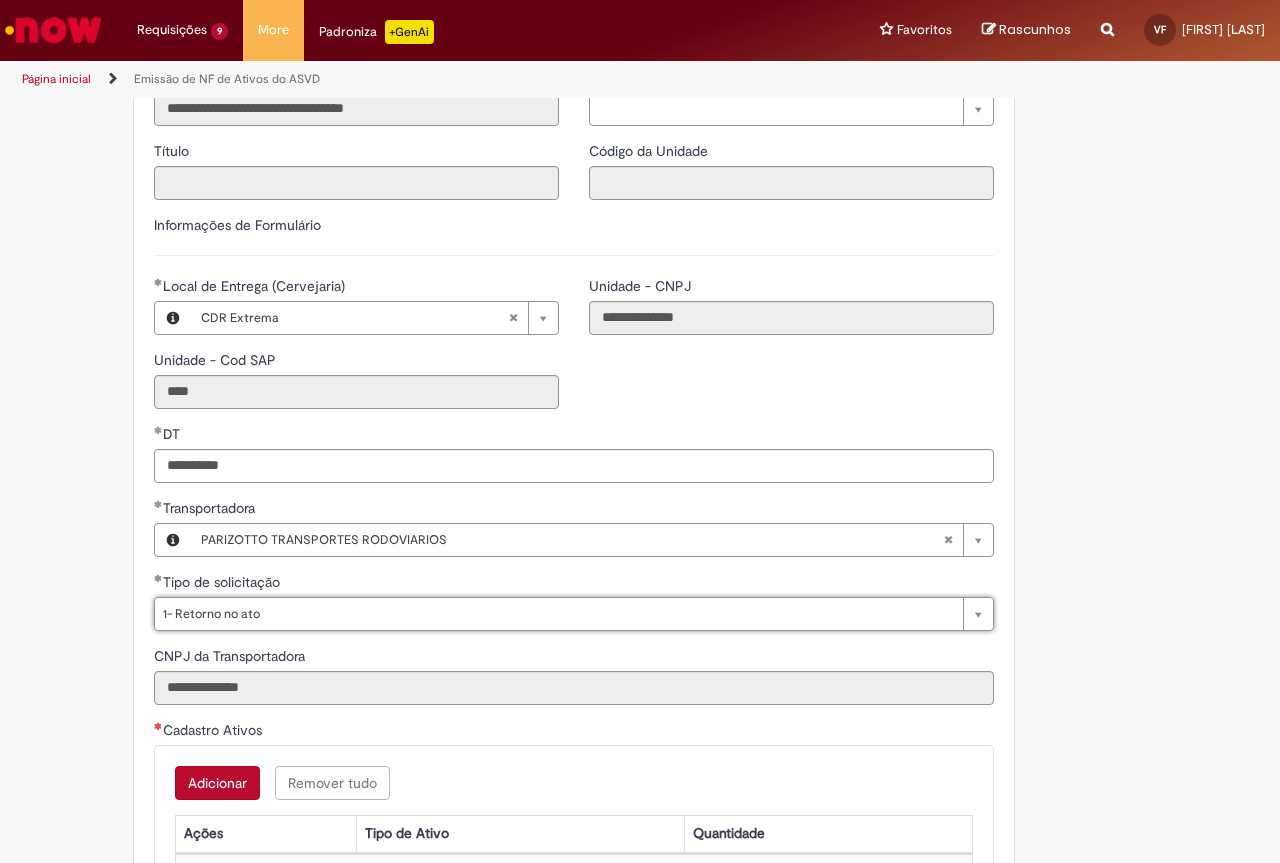 scroll, scrollTop: 600, scrollLeft: 0, axis: vertical 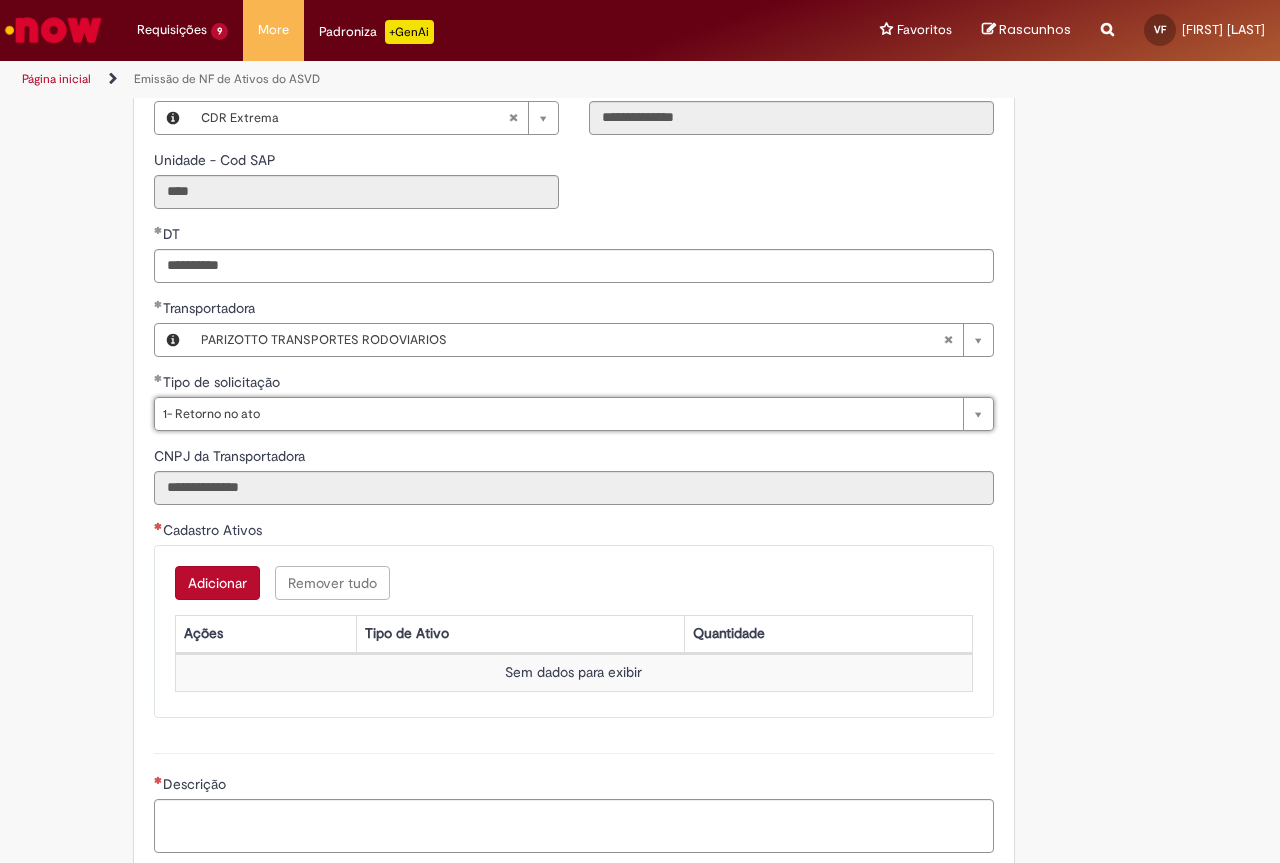 click on "Adicionar" at bounding box center [217, 583] 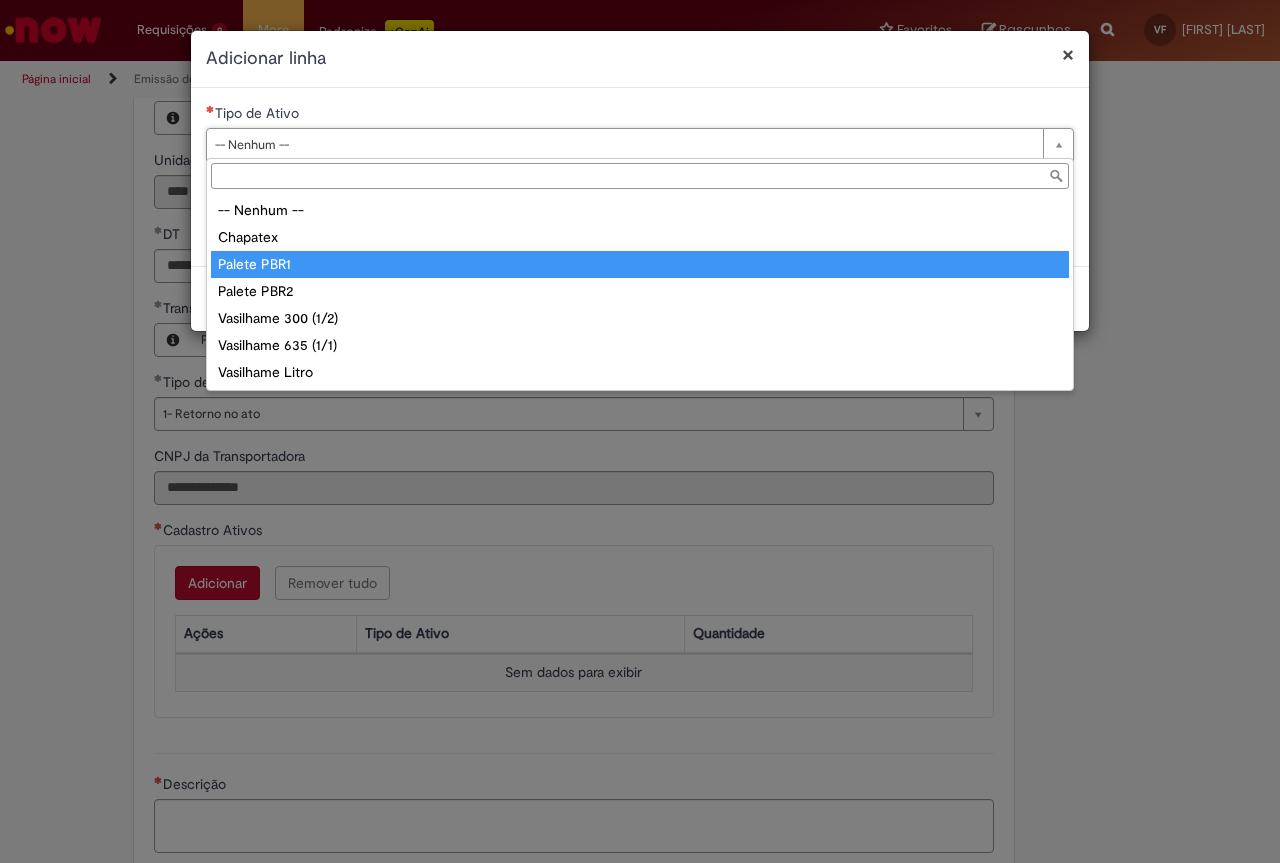 type on "**********" 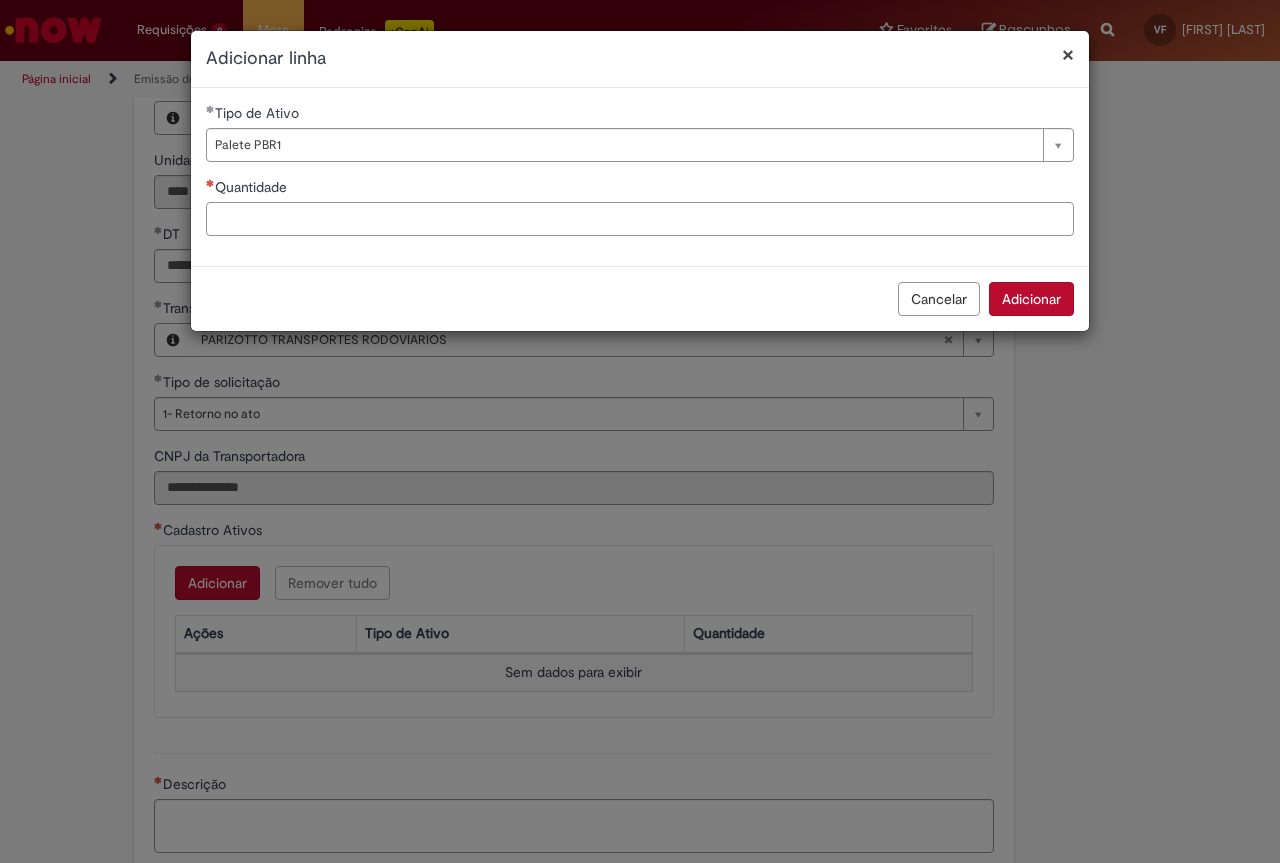 click on "Quantidade" at bounding box center [640, 219] 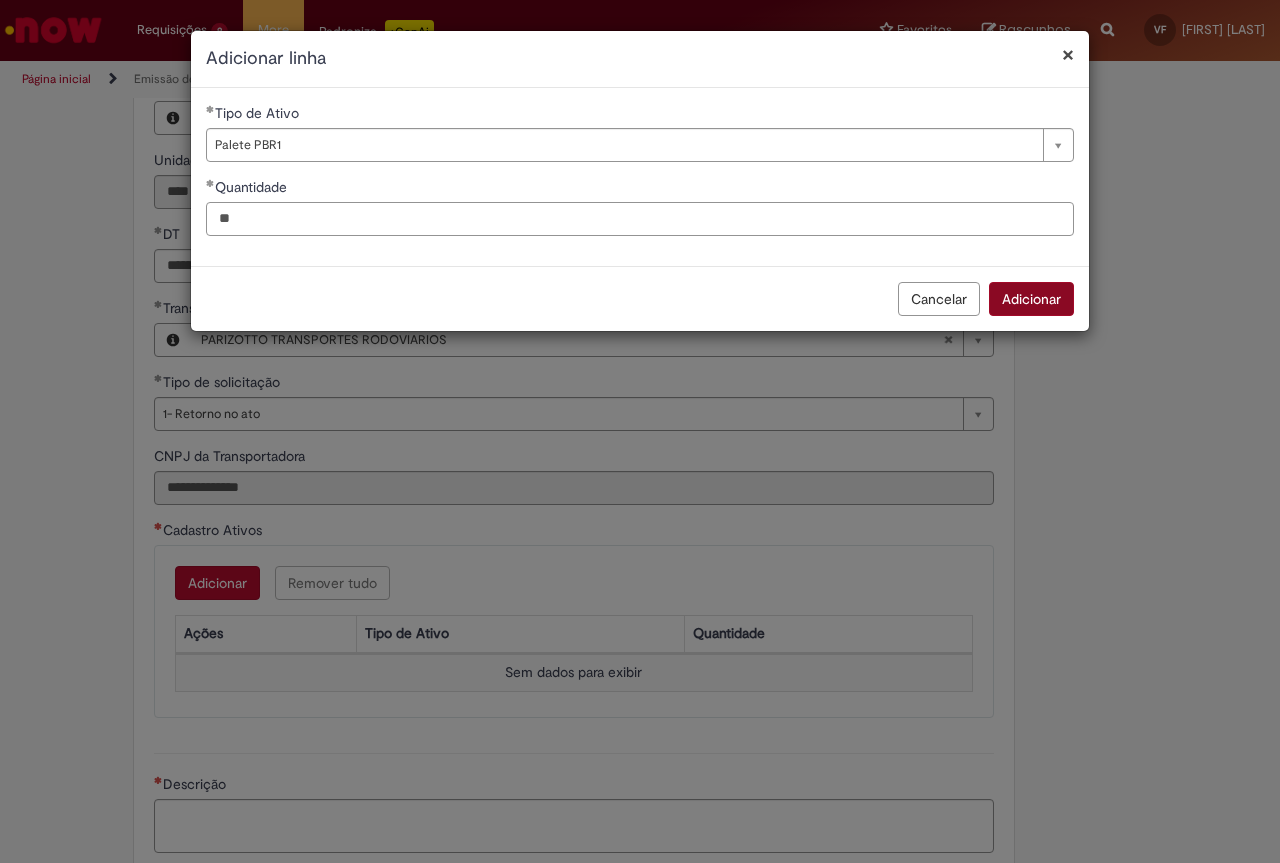 type on "**" 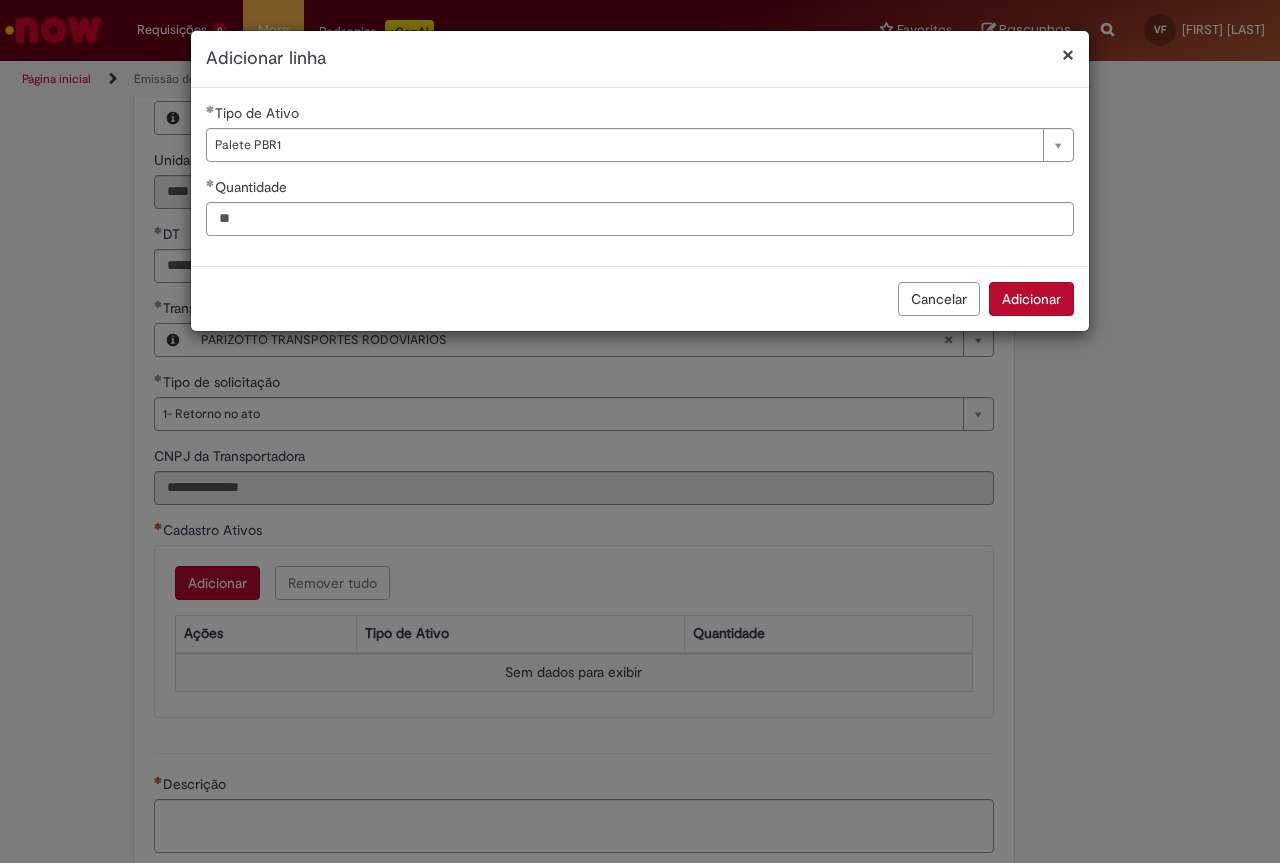 click on "Adicionar" at bounding box center (1031, 299) 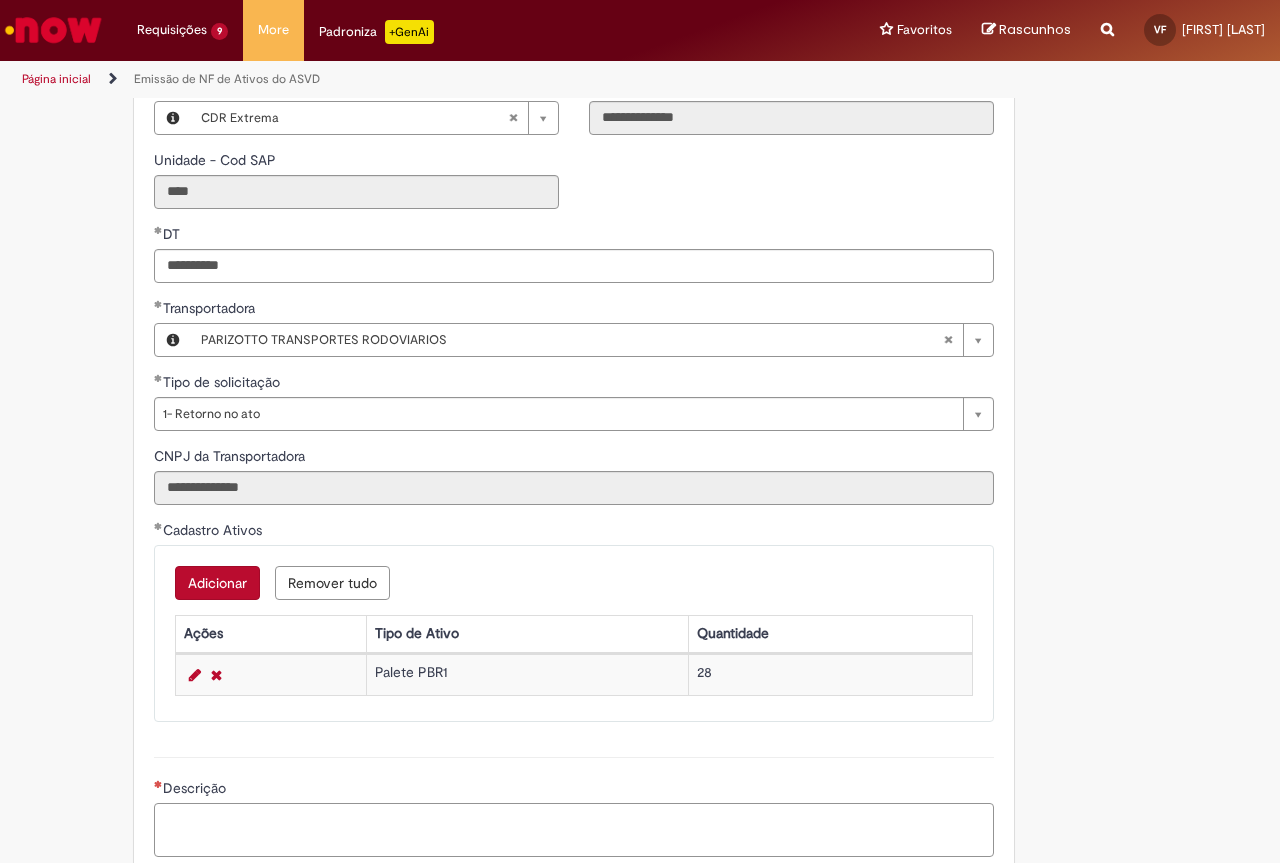 click on "Descrição" at bounding box center [574, 830] 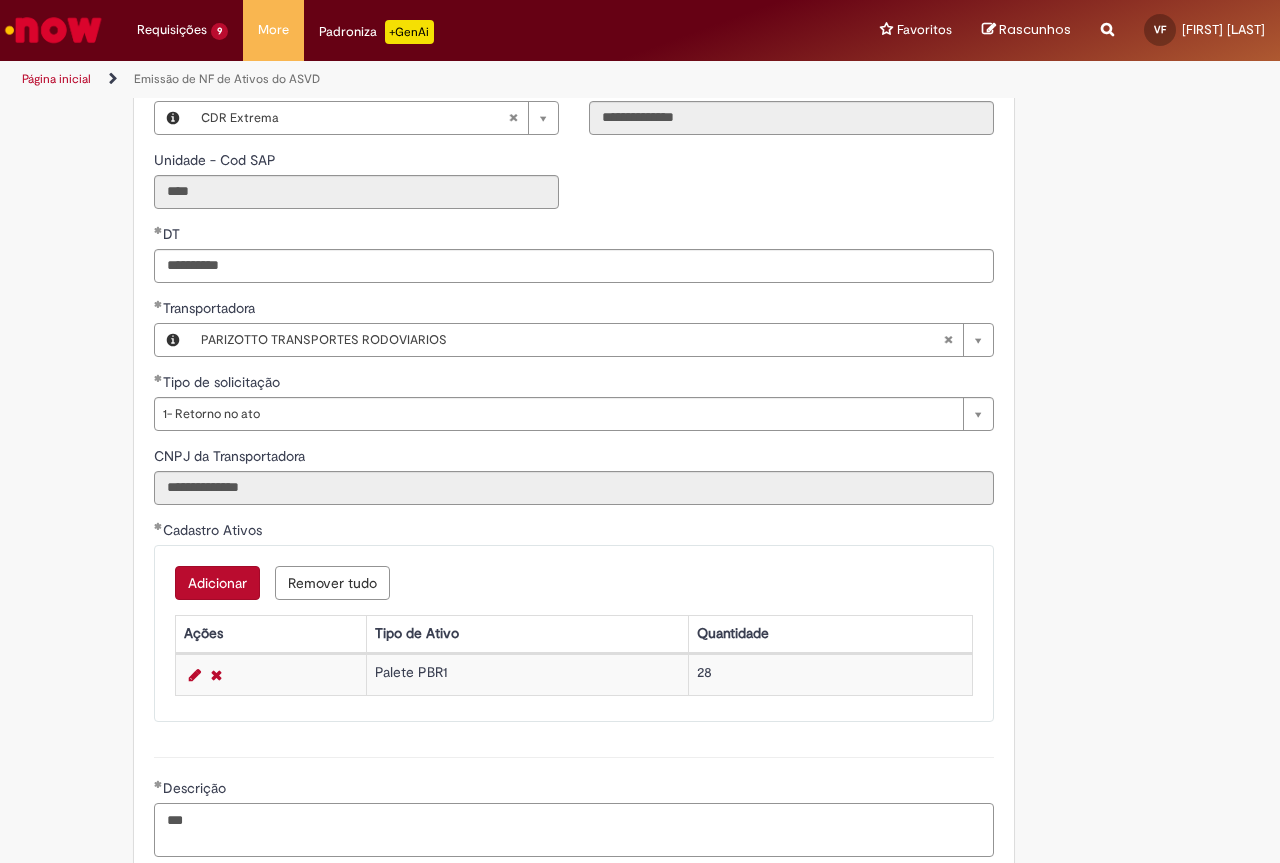 paste on "**********" 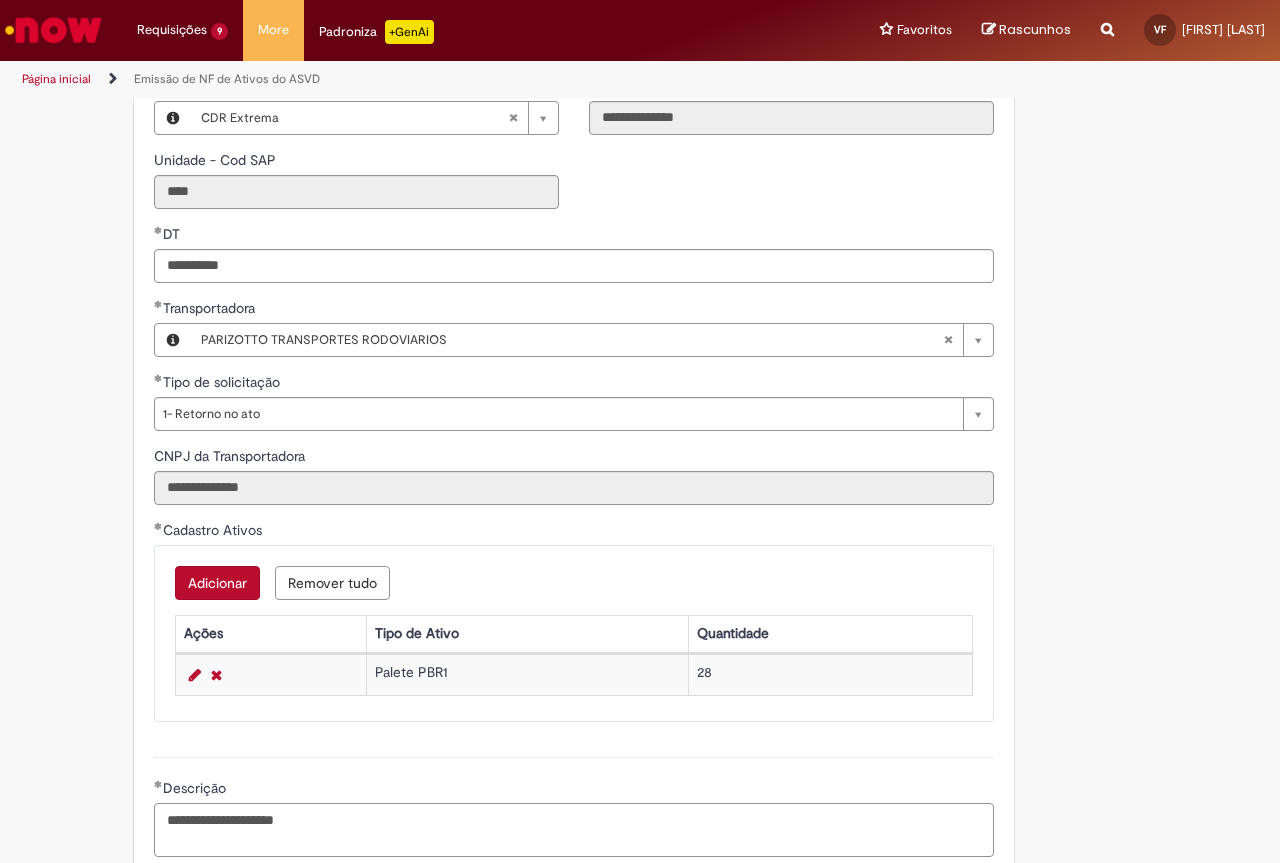 type on "**********" 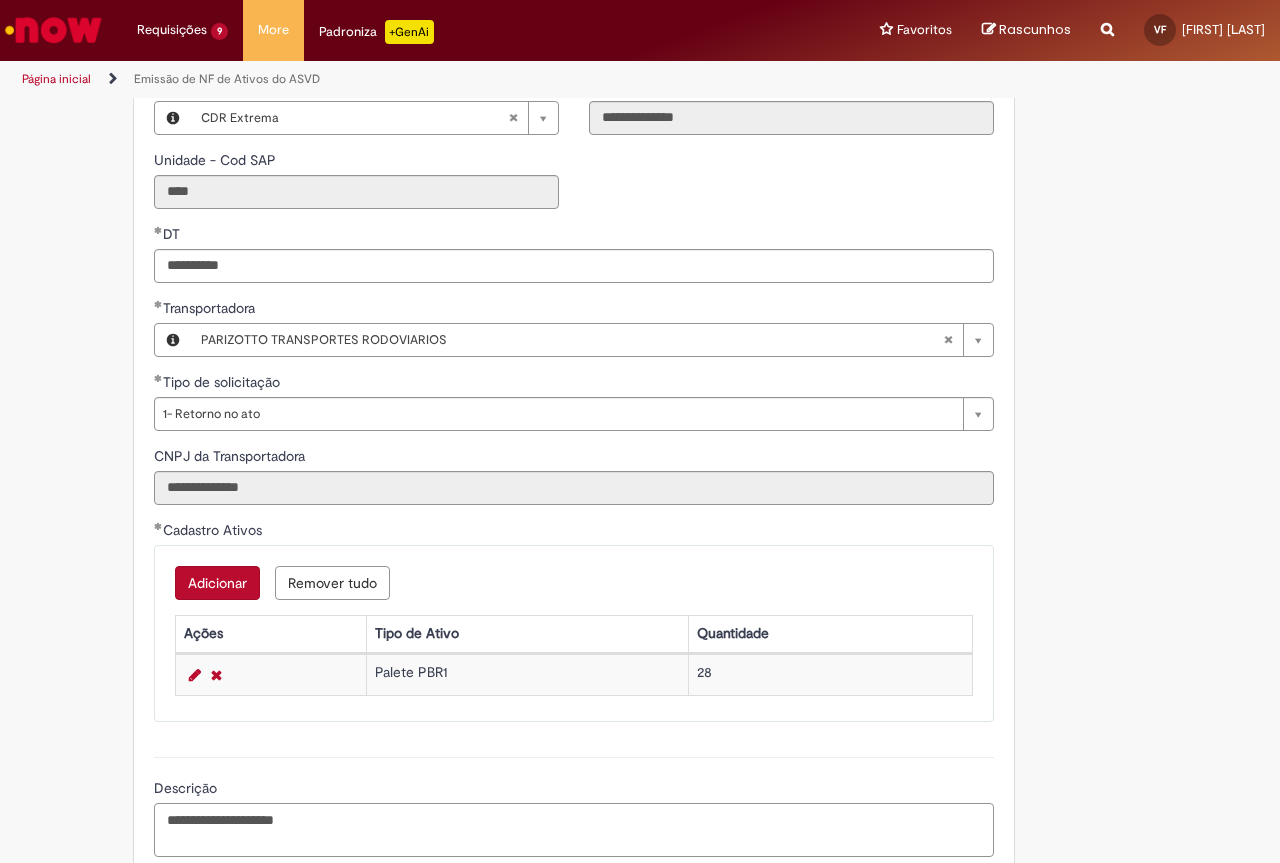 scroll, scrollTop: 856, scrollLeft: 0, axis: vertical 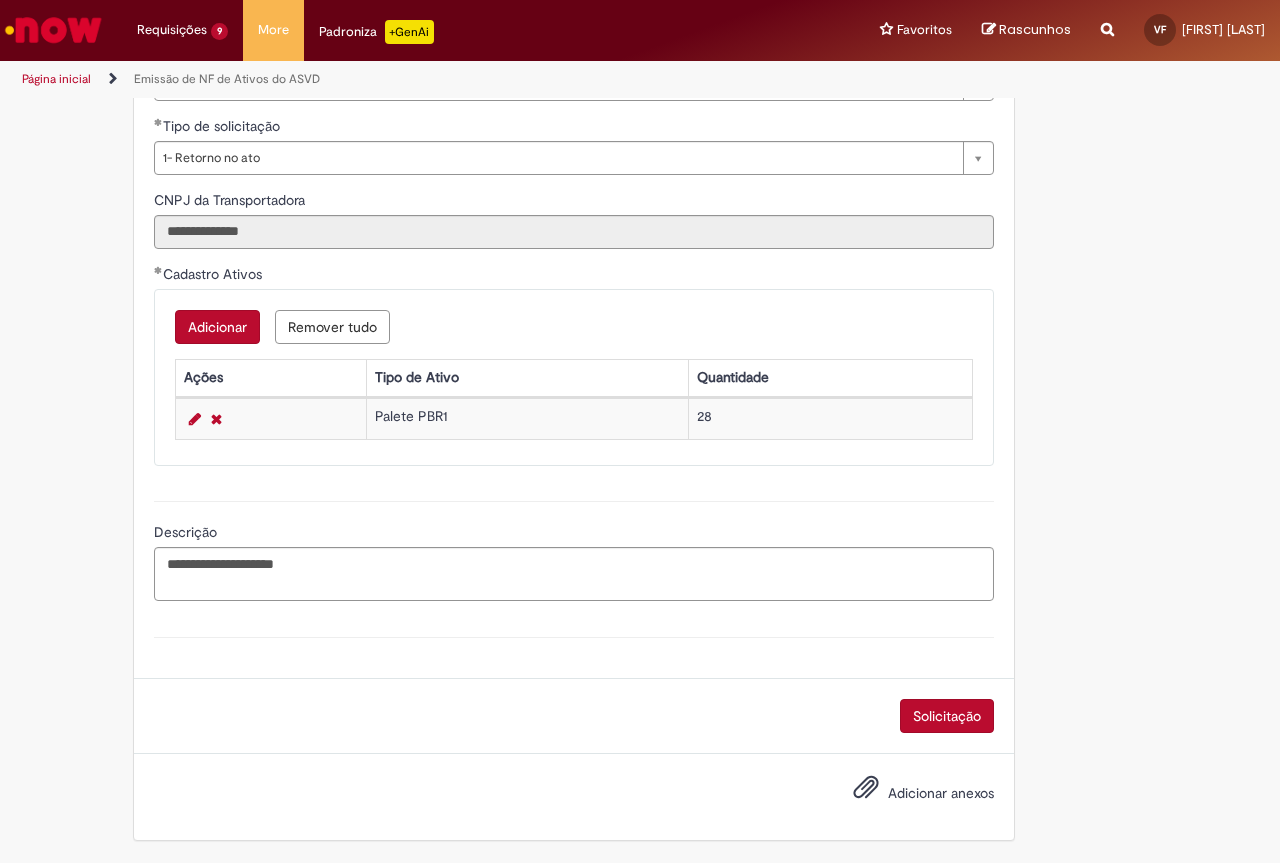 drag, startPoint x: 884, startPoint y: 761, endPoint x: 866, endPoint y: 824, distance: 65.52099 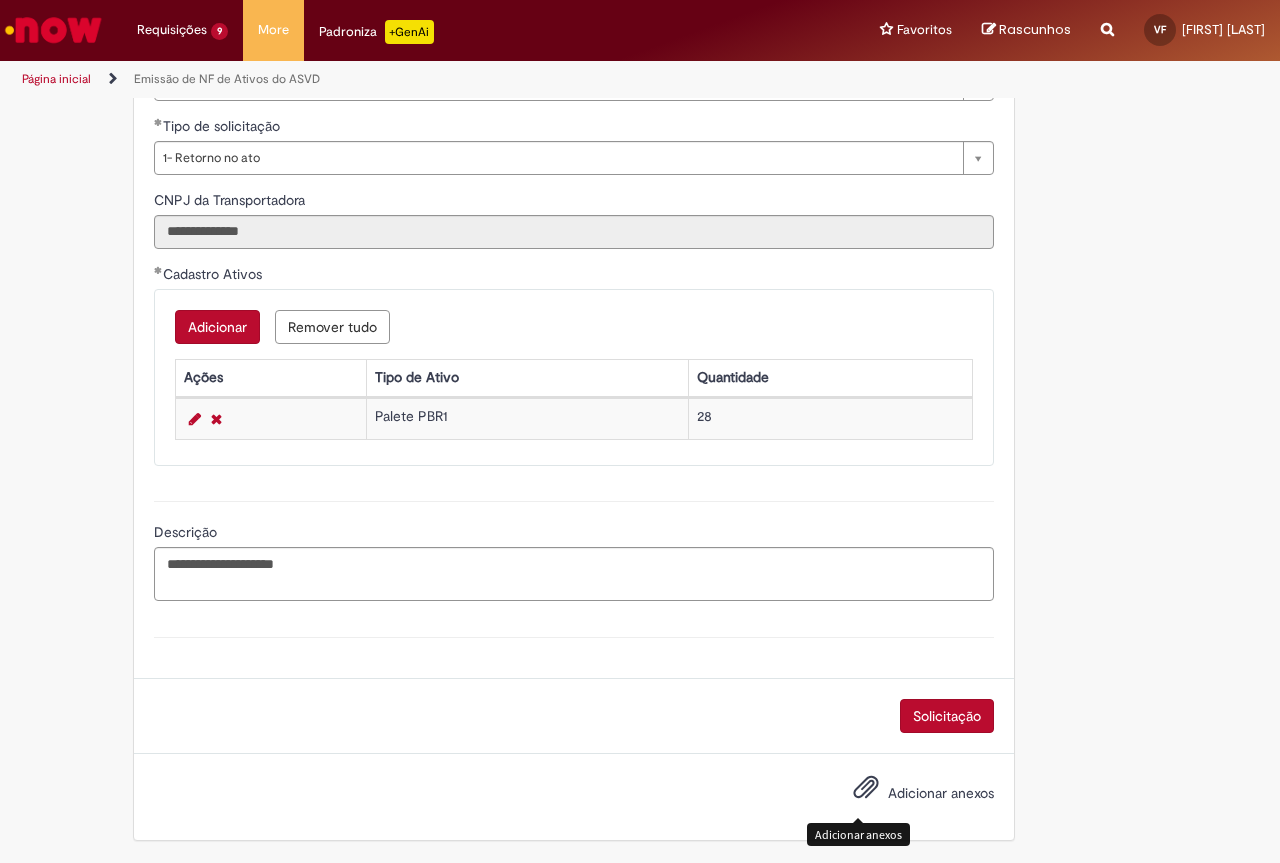click at bounding box center (866, 788) 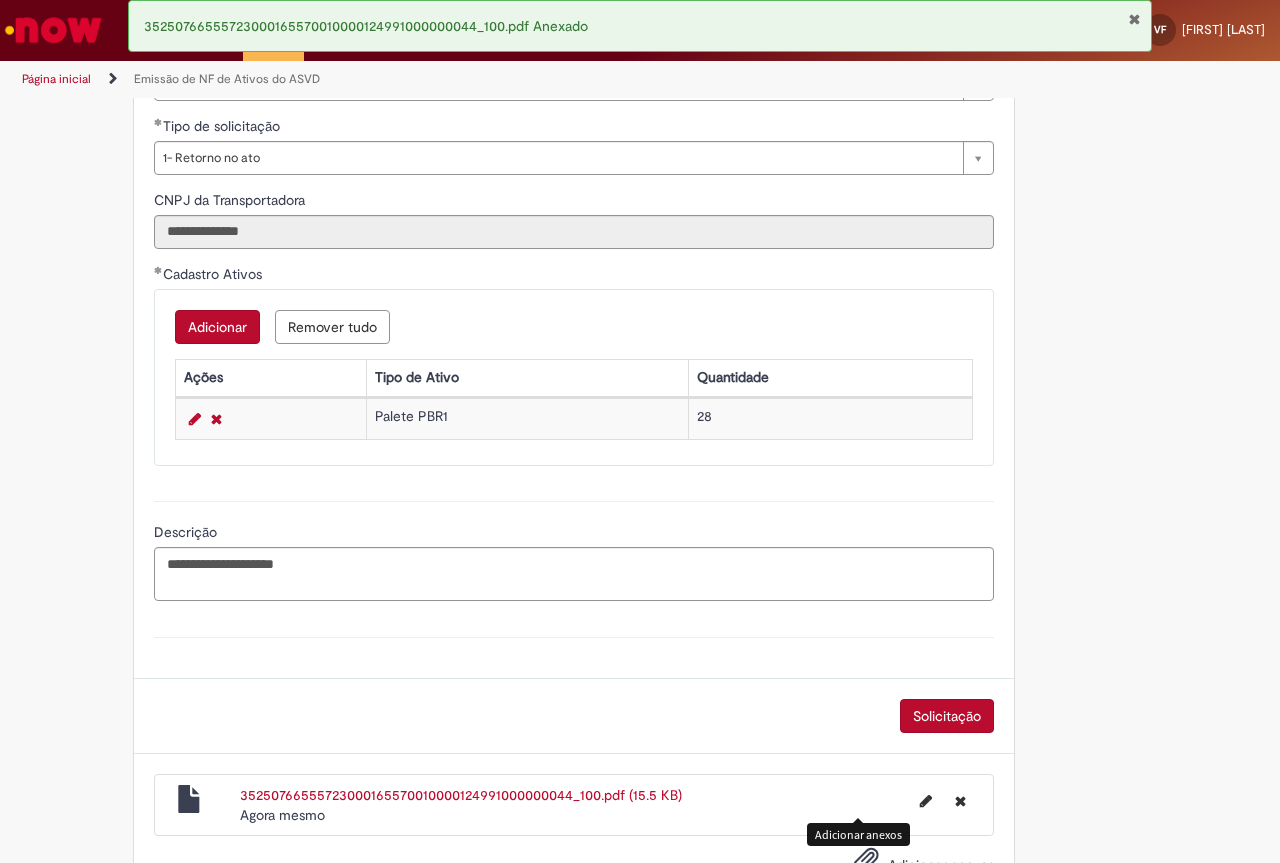 click on "Solicitação" at bounding box center (947, 716) 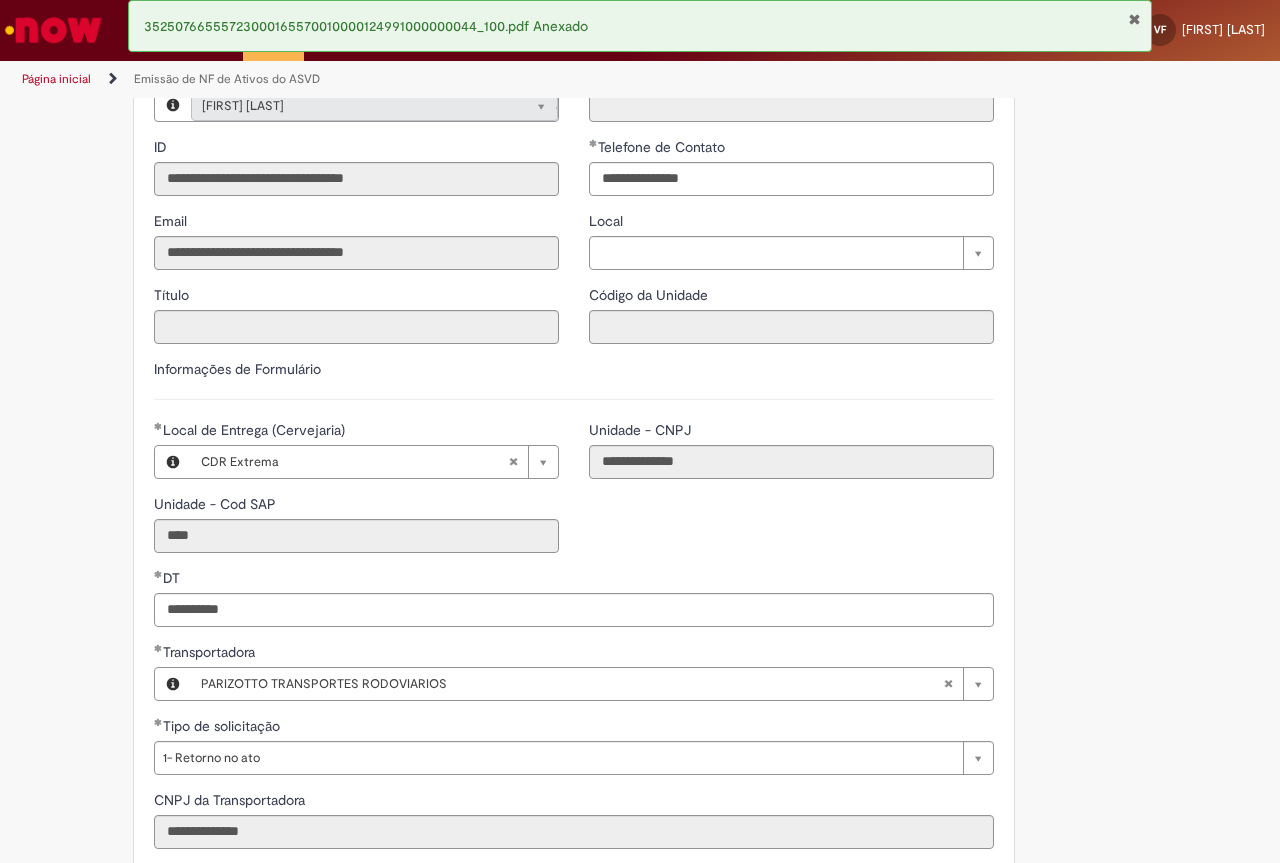 scroll, scrollTop: 56, scrollLeft: 0, axis: vertical 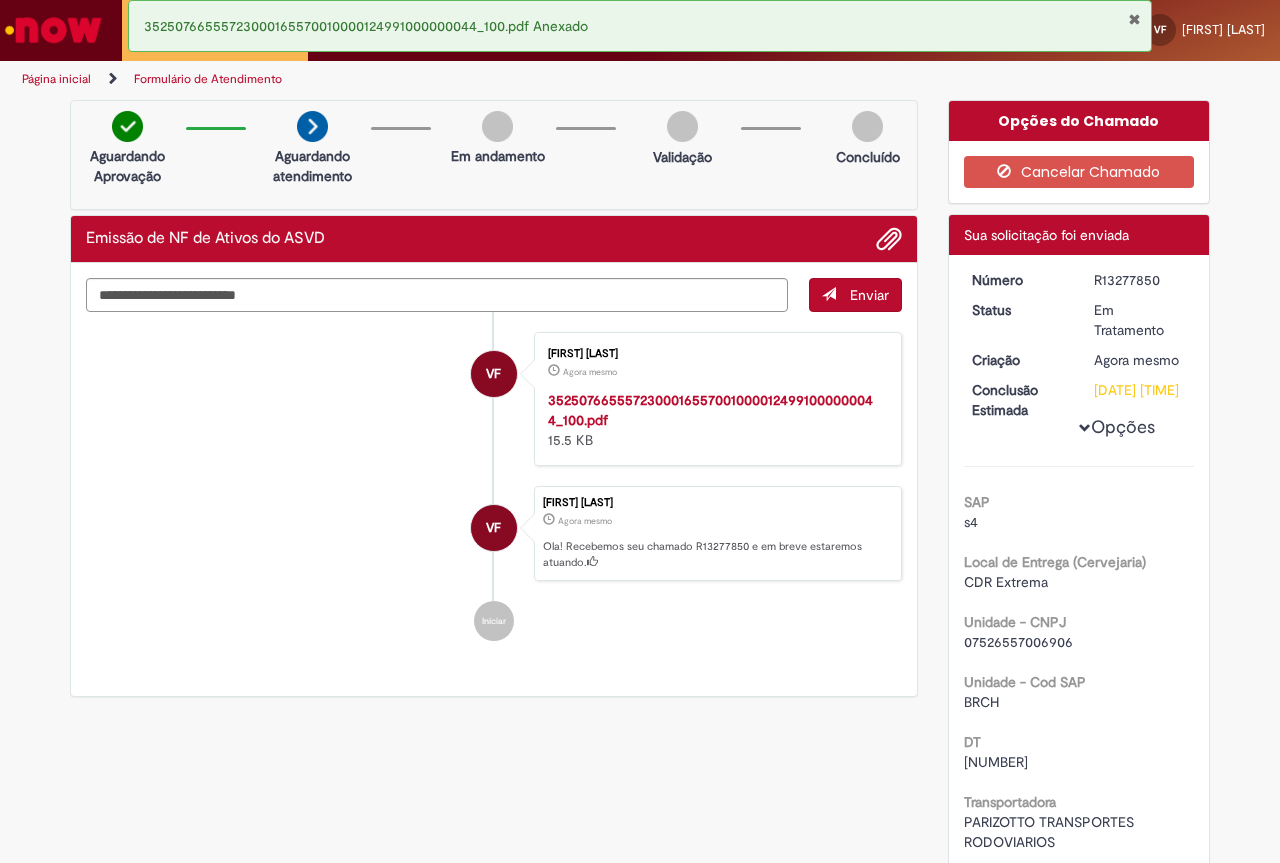 click at bounding box center [53, 30] 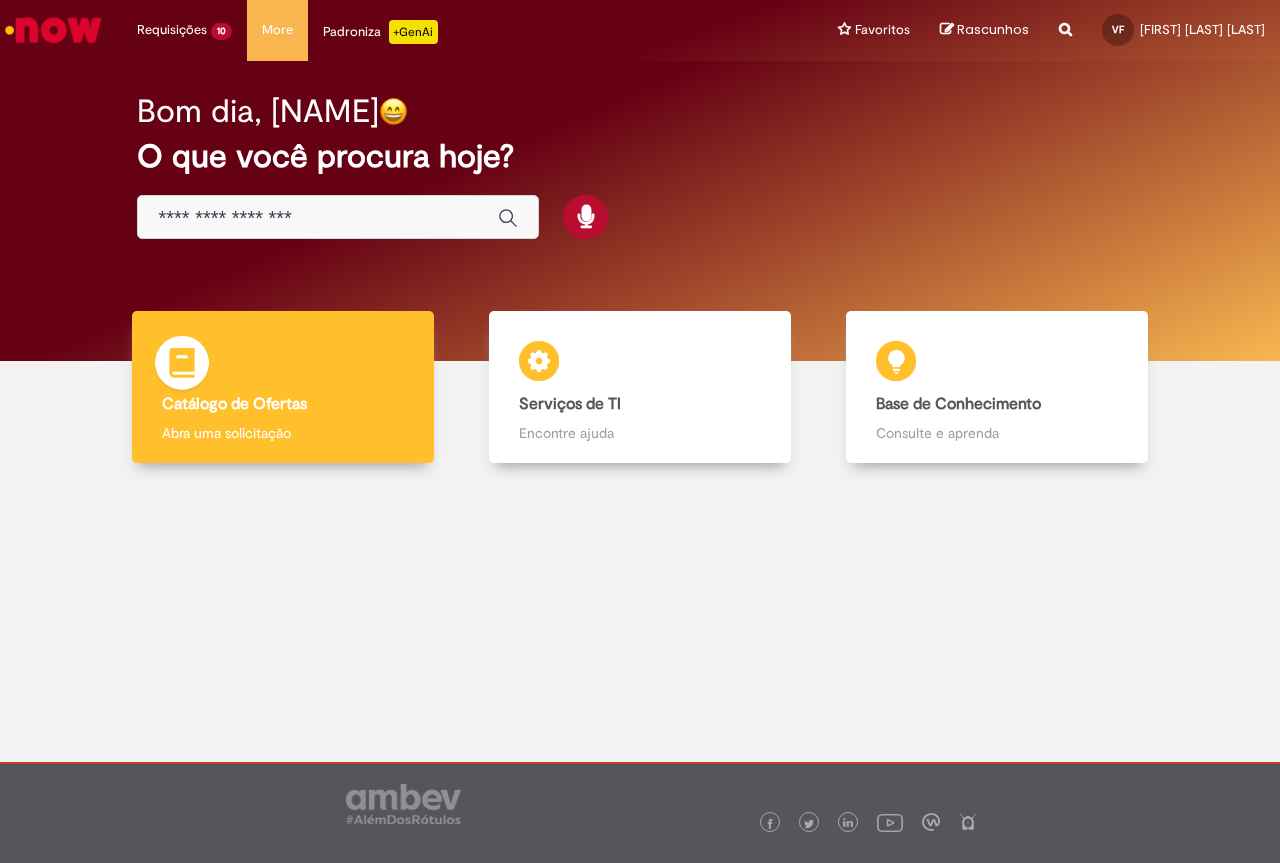 scroll, scrollTop: 0, scrollLeft: 0, axis: both 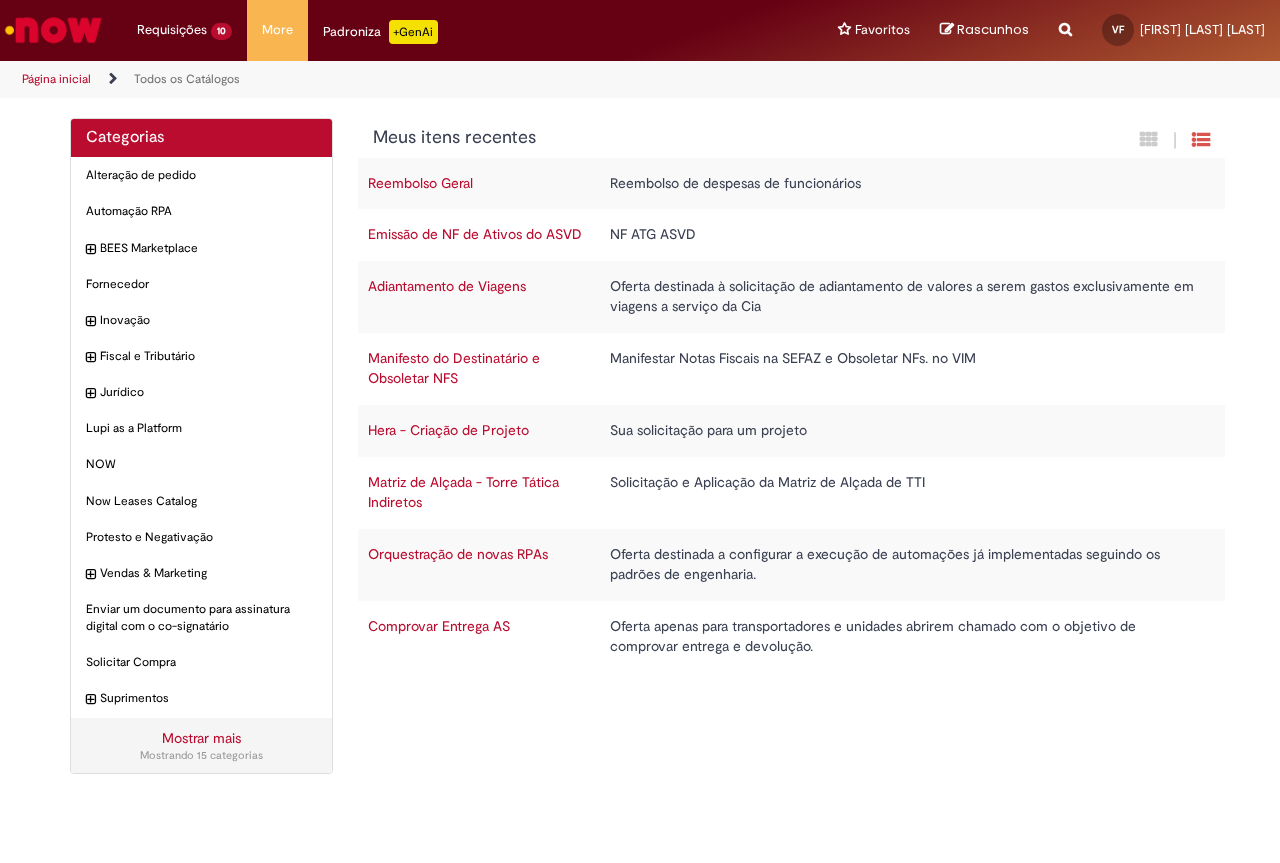 click on "Emissão de NF de Ativos do ASVD" at bounding box center [475, 234] 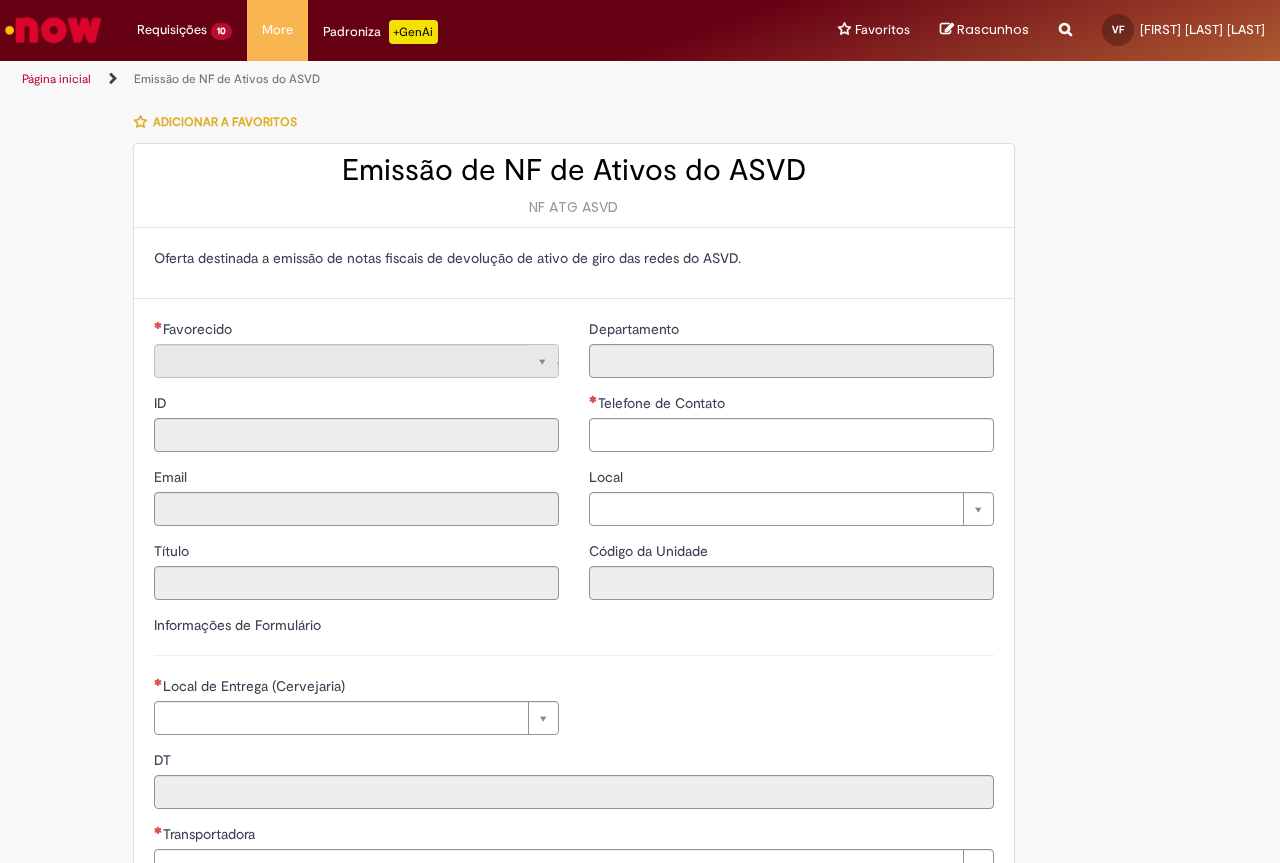 type on "**********" 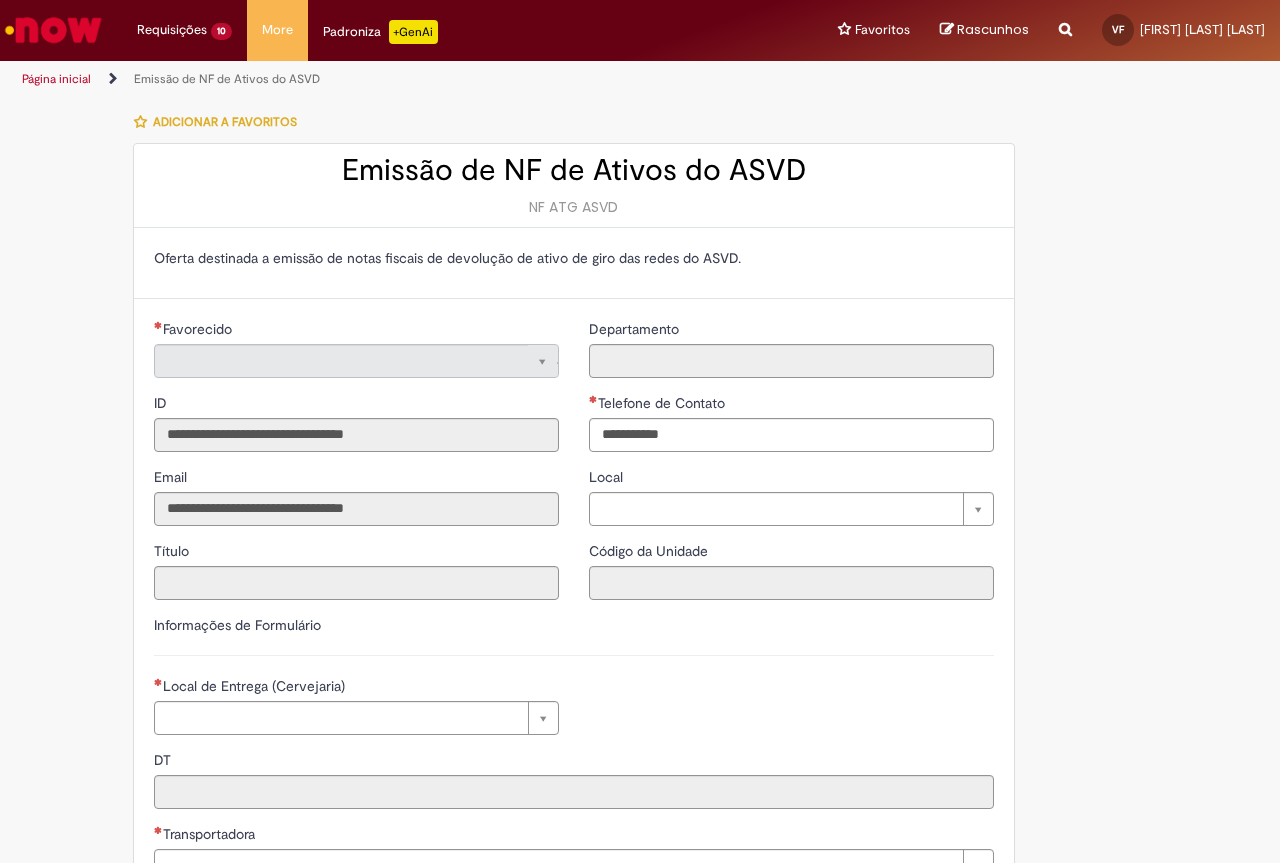 type on "**********" 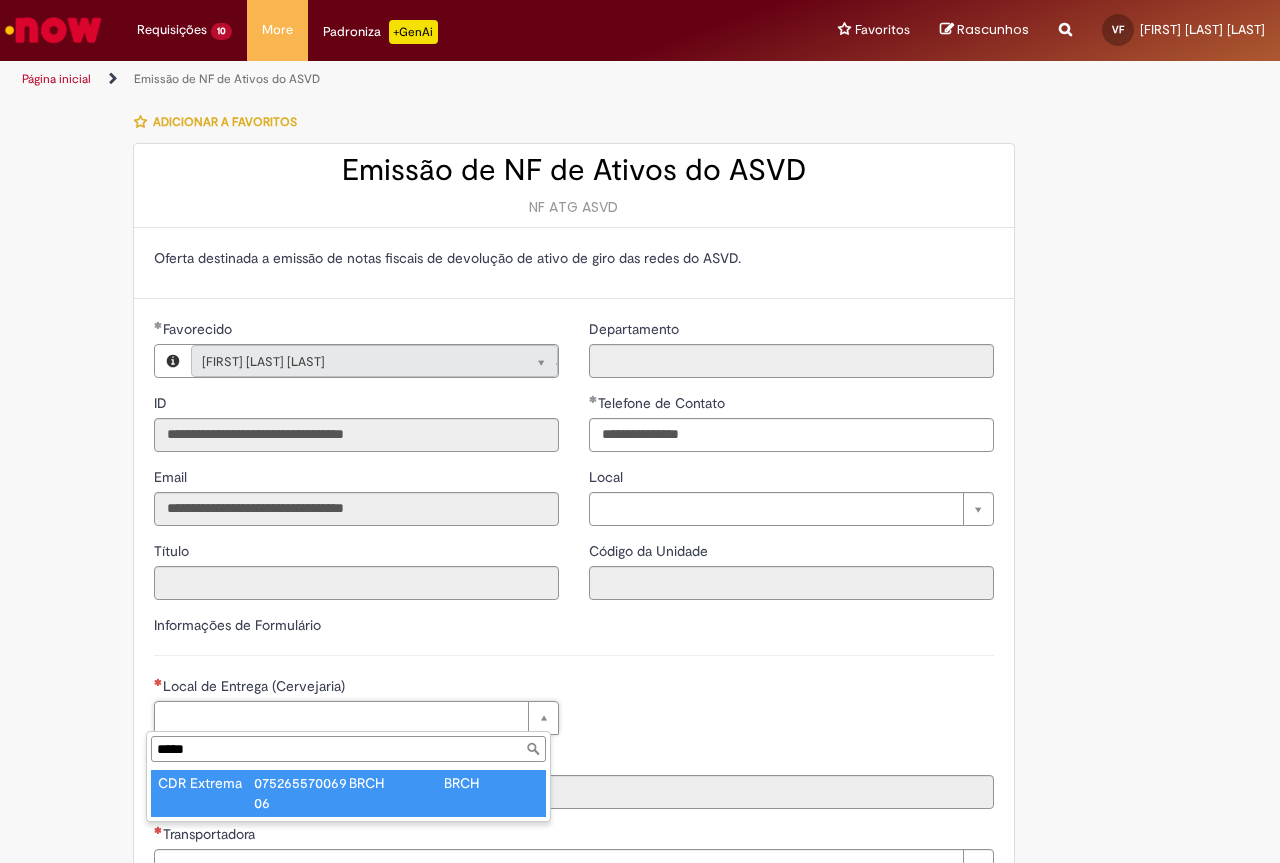 type on "*****" 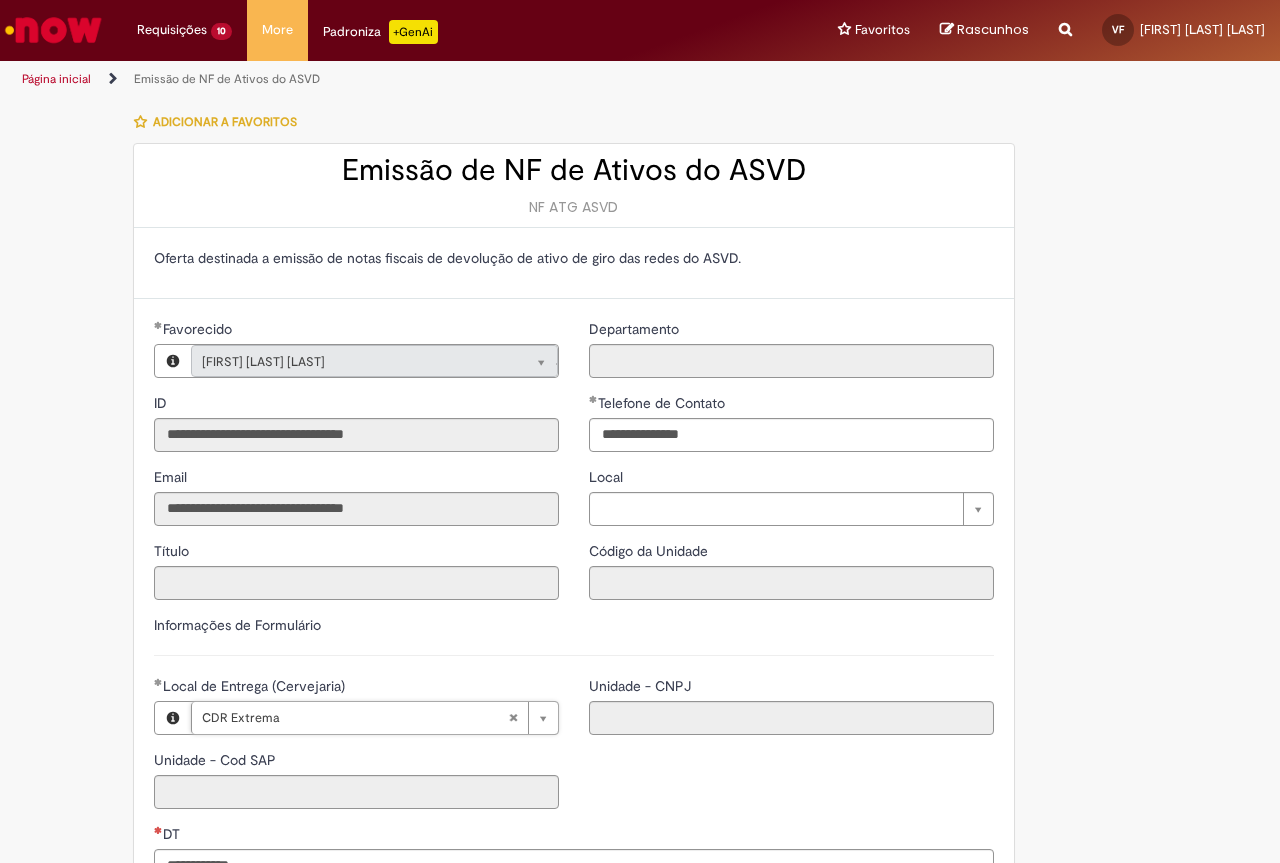 type on "****" 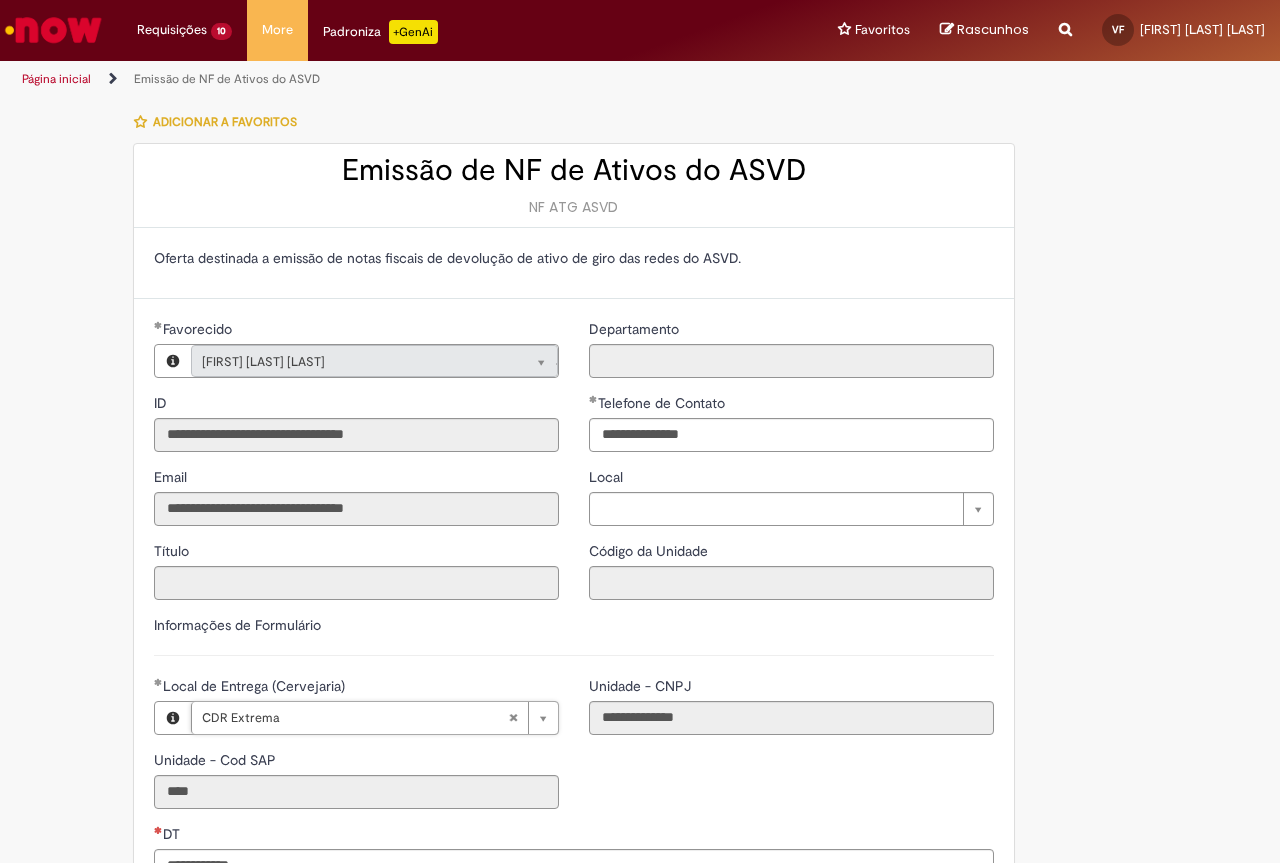 scroll, scrollTop: 200, scrollLeft: 0, axis: vertical 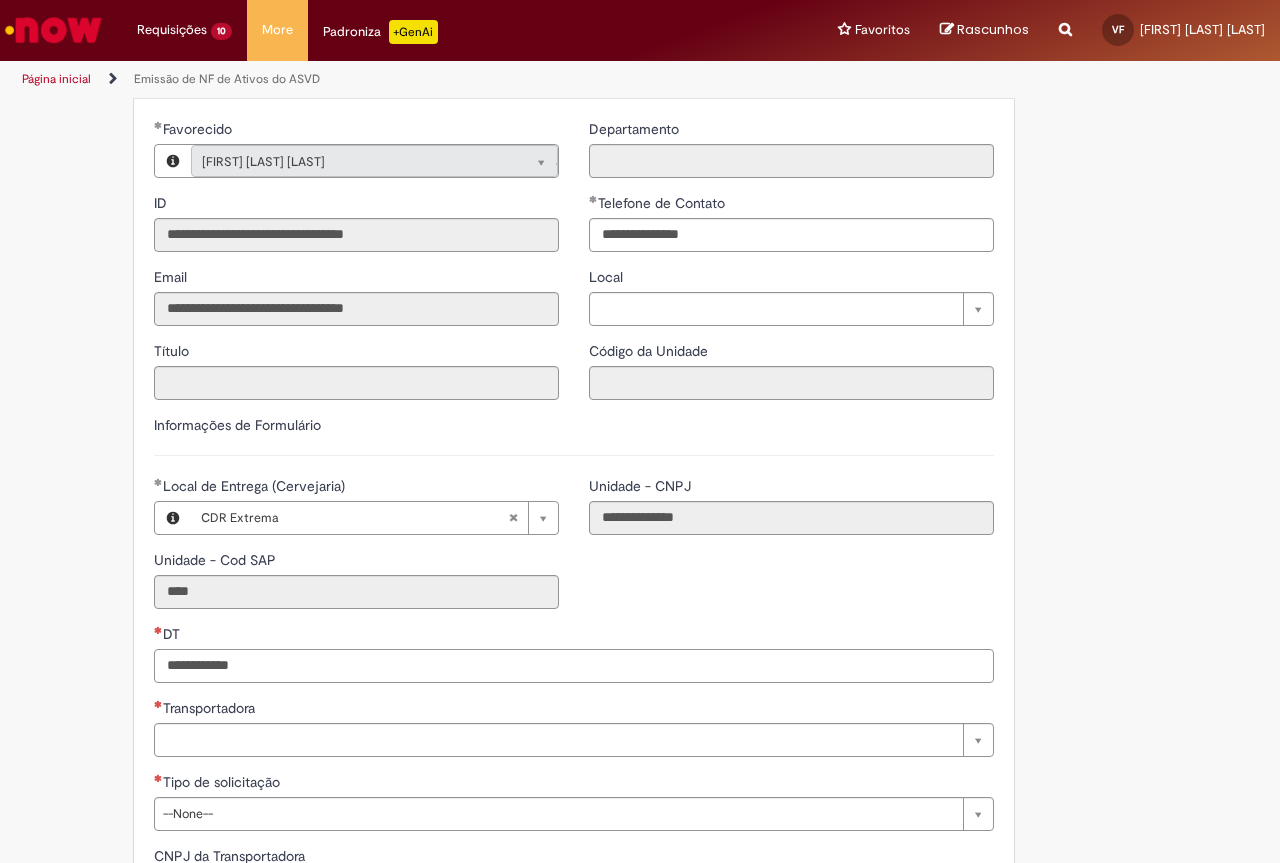 click on "DT" at bounding box center (574, 666) 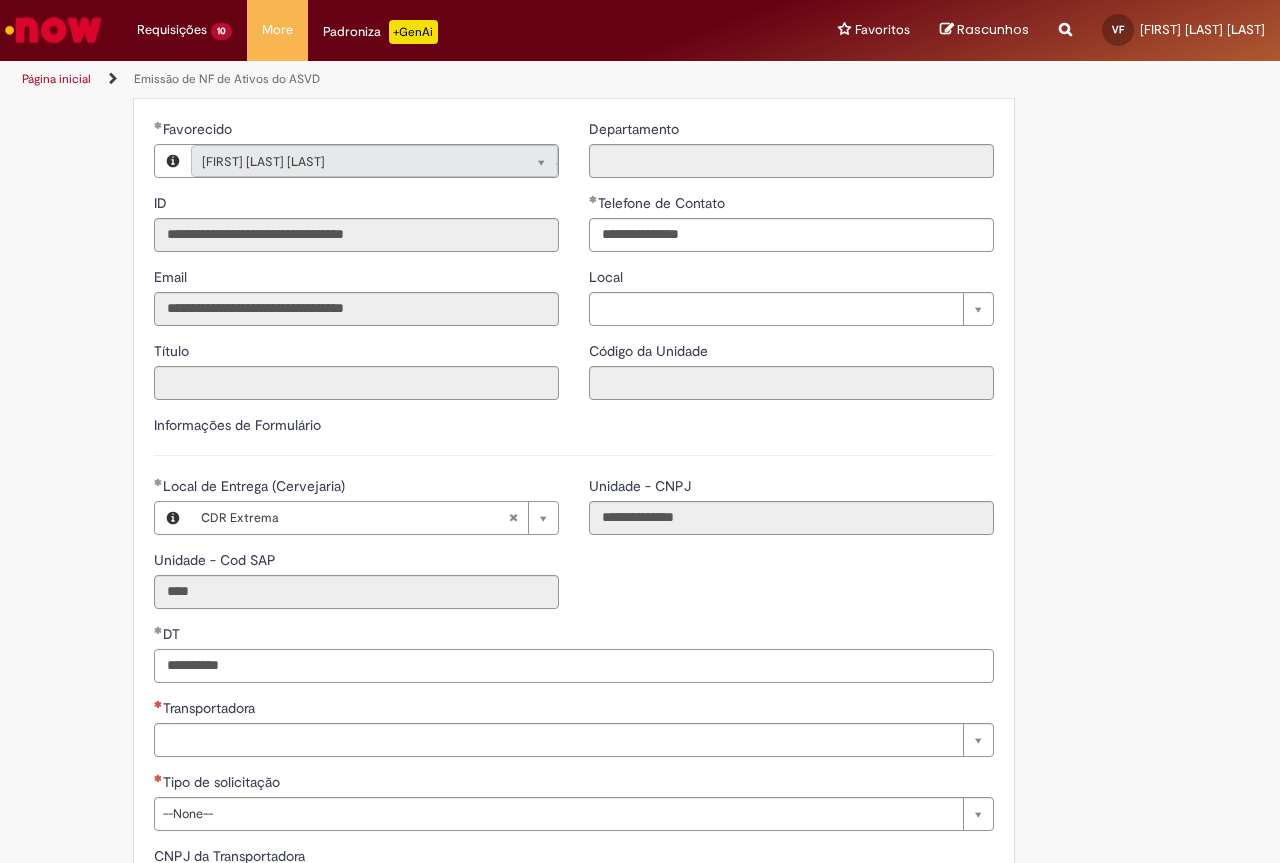 type on "**********" 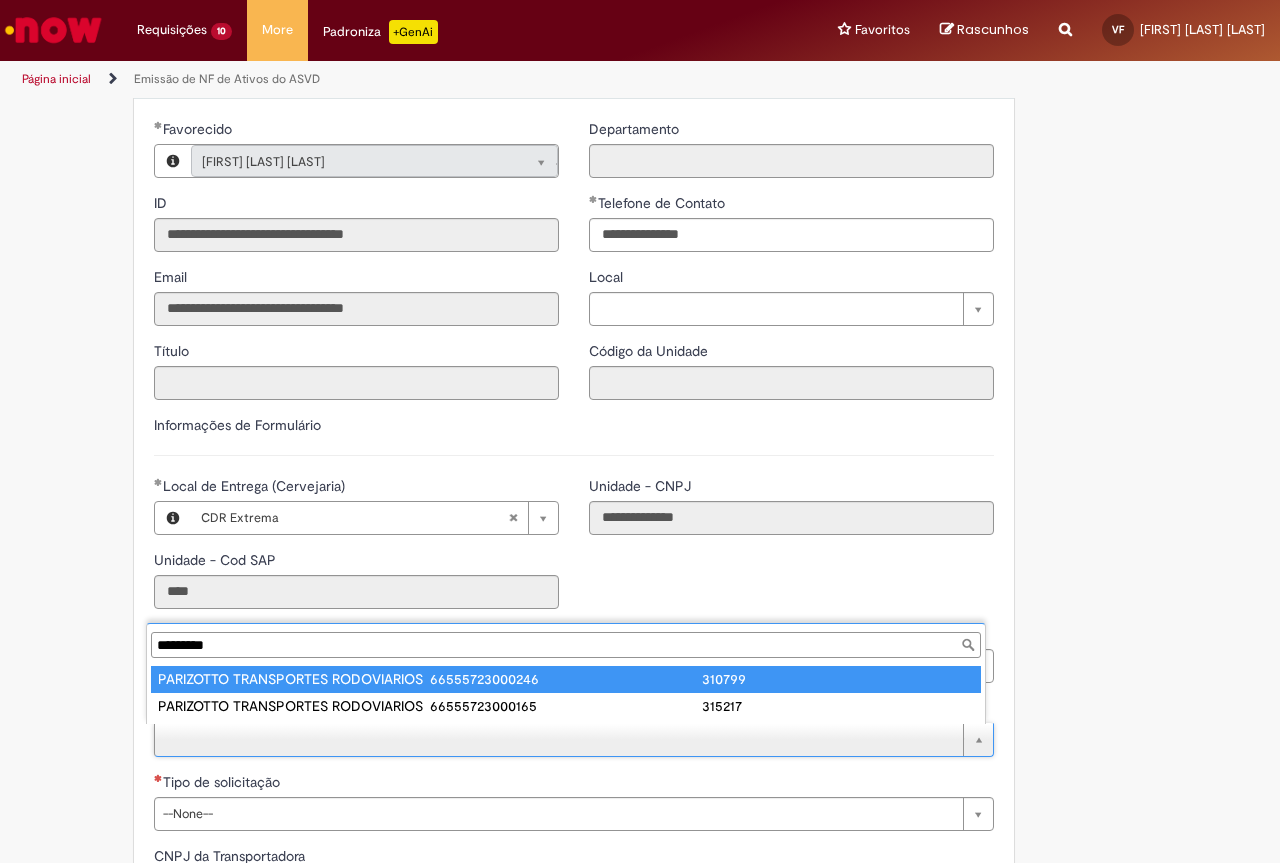 type on "*********" 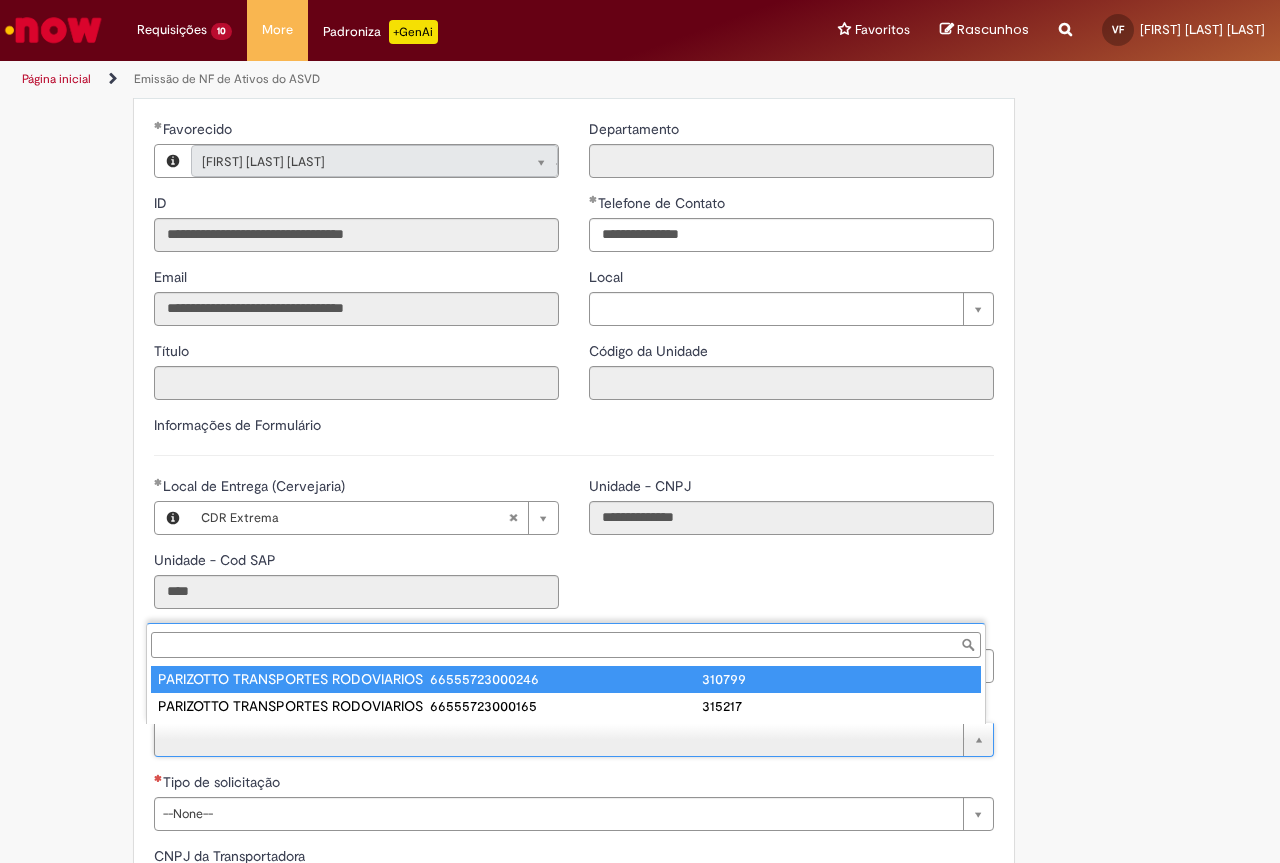 type on "**********" 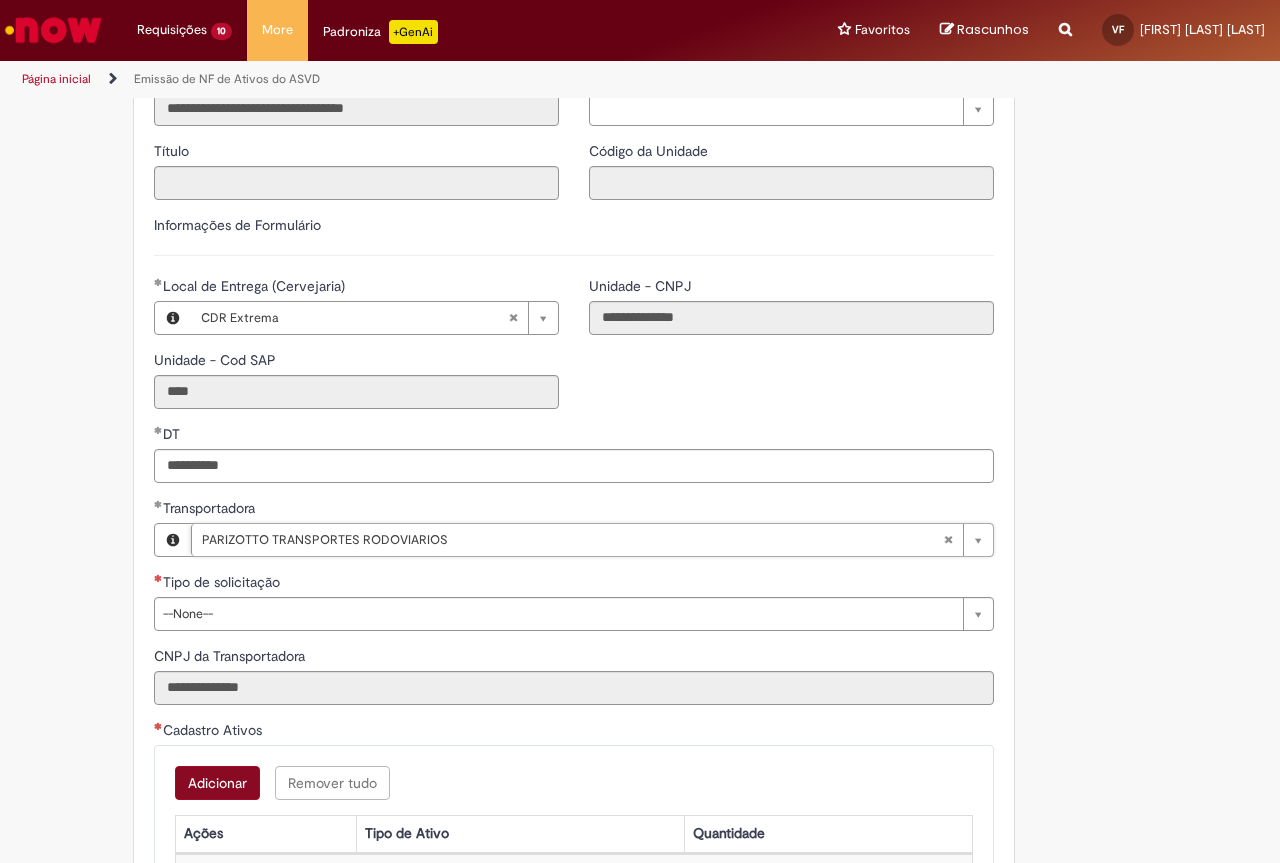scroll, scrollTop: 600, scrollLeft: 0, axis: vertical 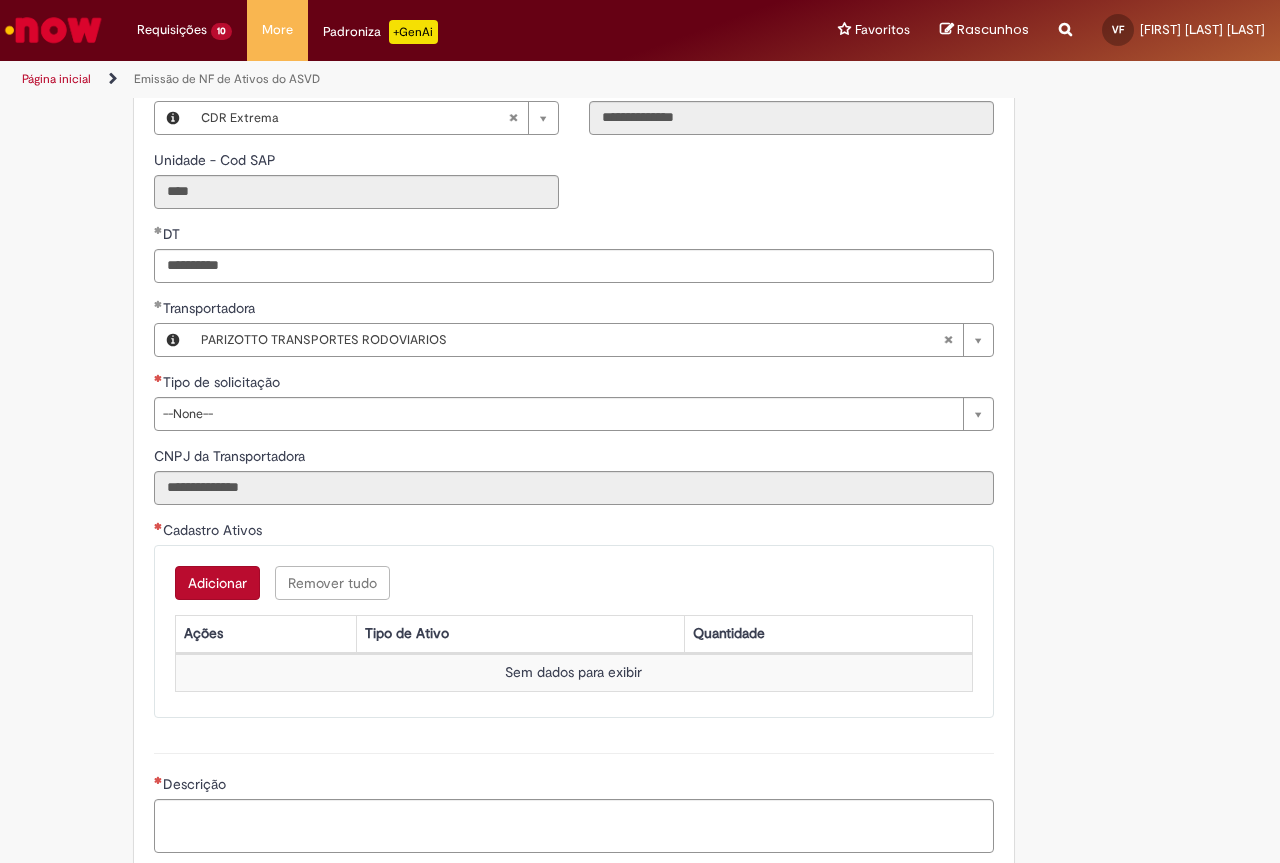 click on "Adicionar" at bounding box center (217, 583) 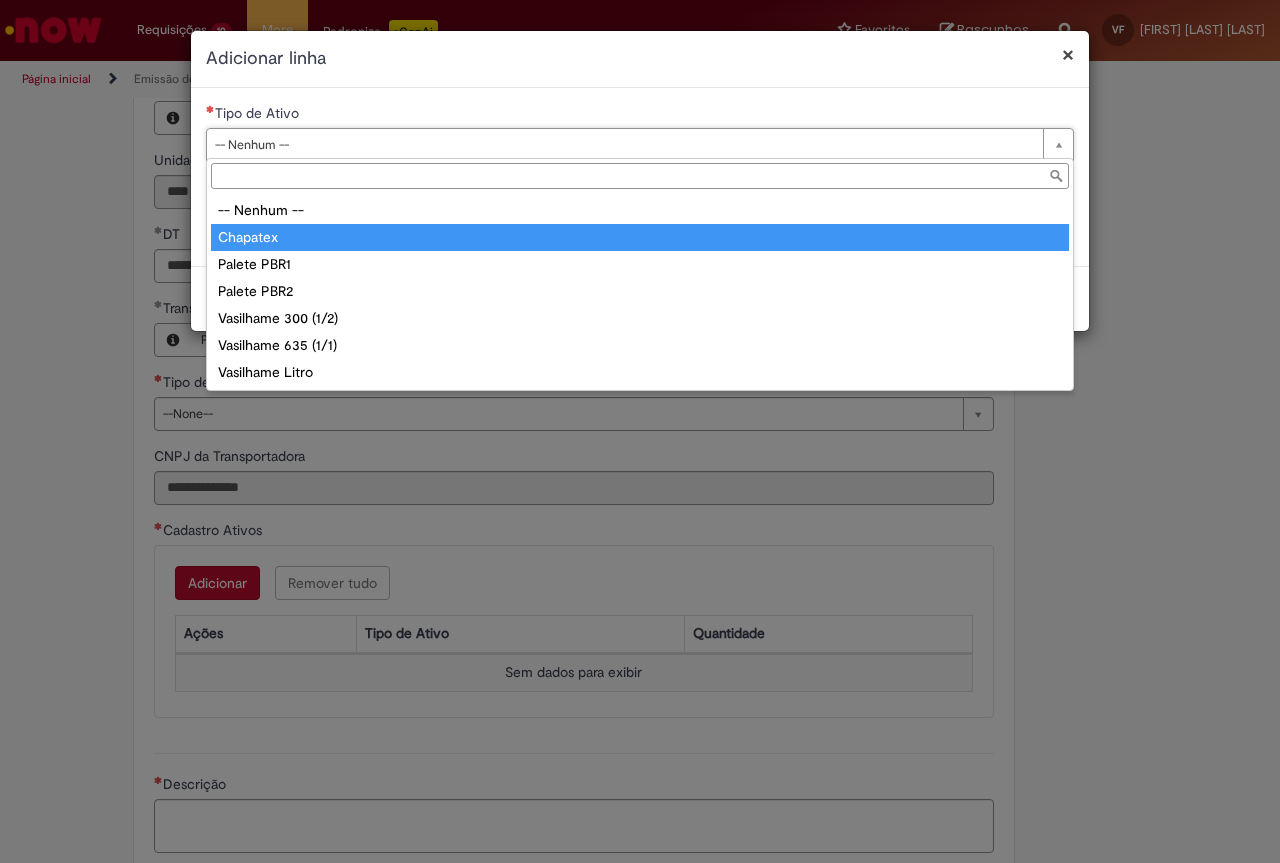 type on "********" 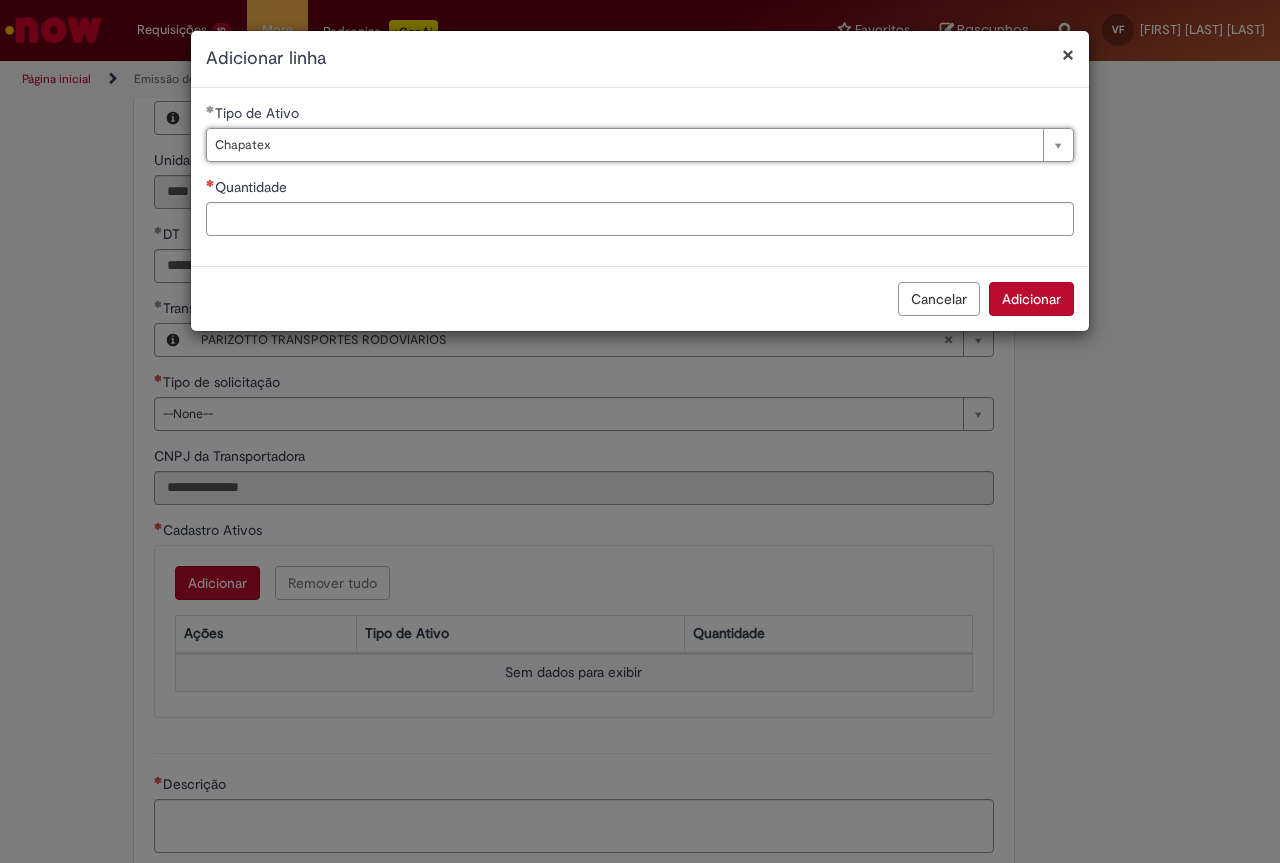 drag, startPoint x: 303, startPoint y: 143, endPoint x: 292, endPoint y: 192, distance: 50.219517 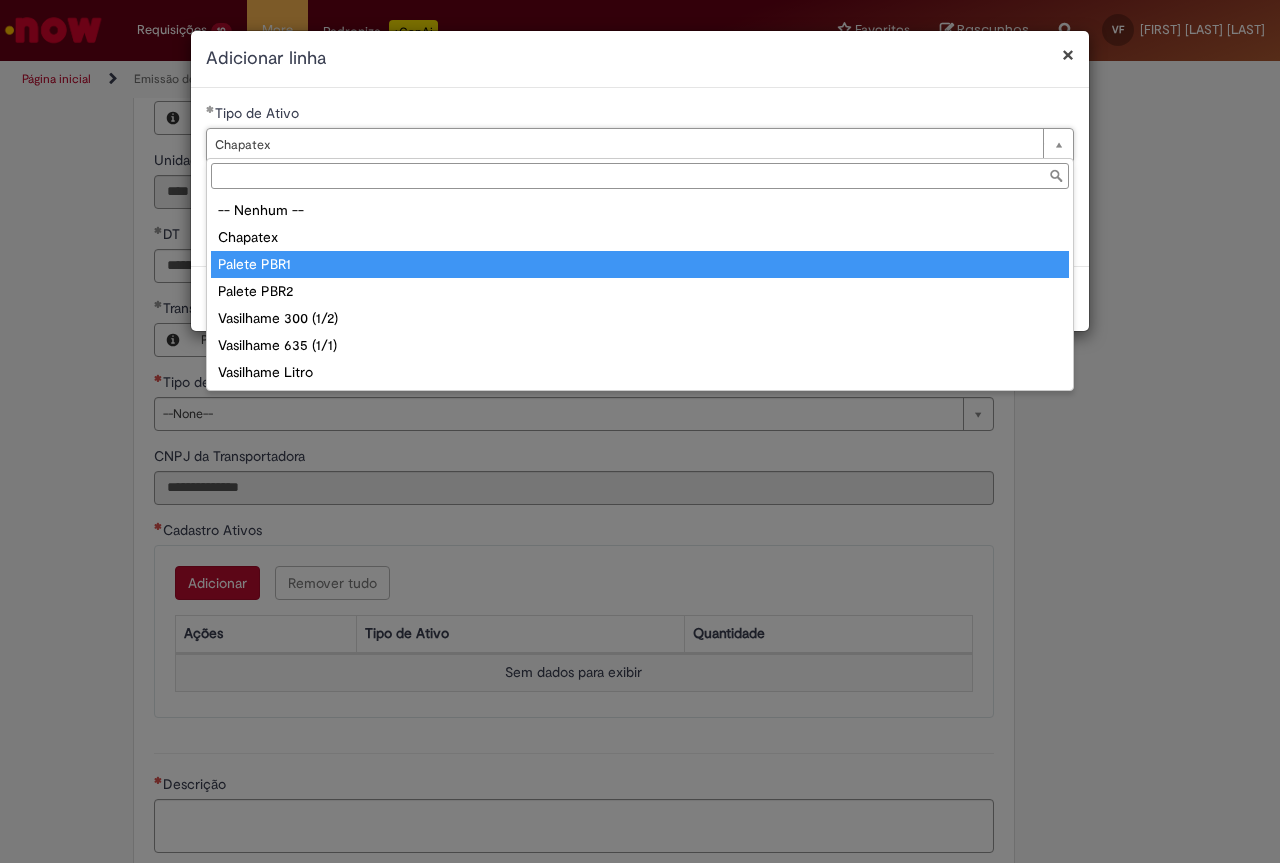 type on "**********" 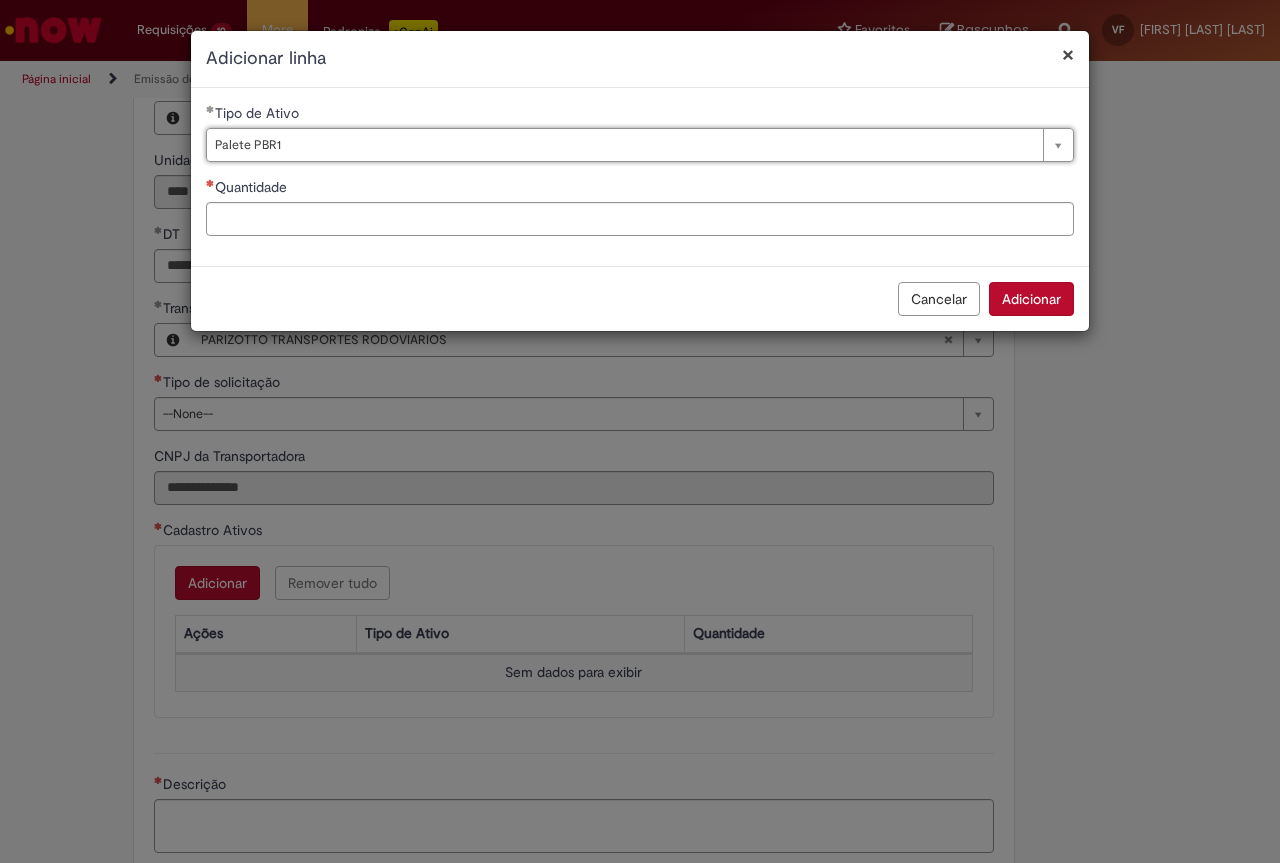 scroll, scrollTop: 0, scrollLeft: 58, axis: horizontal 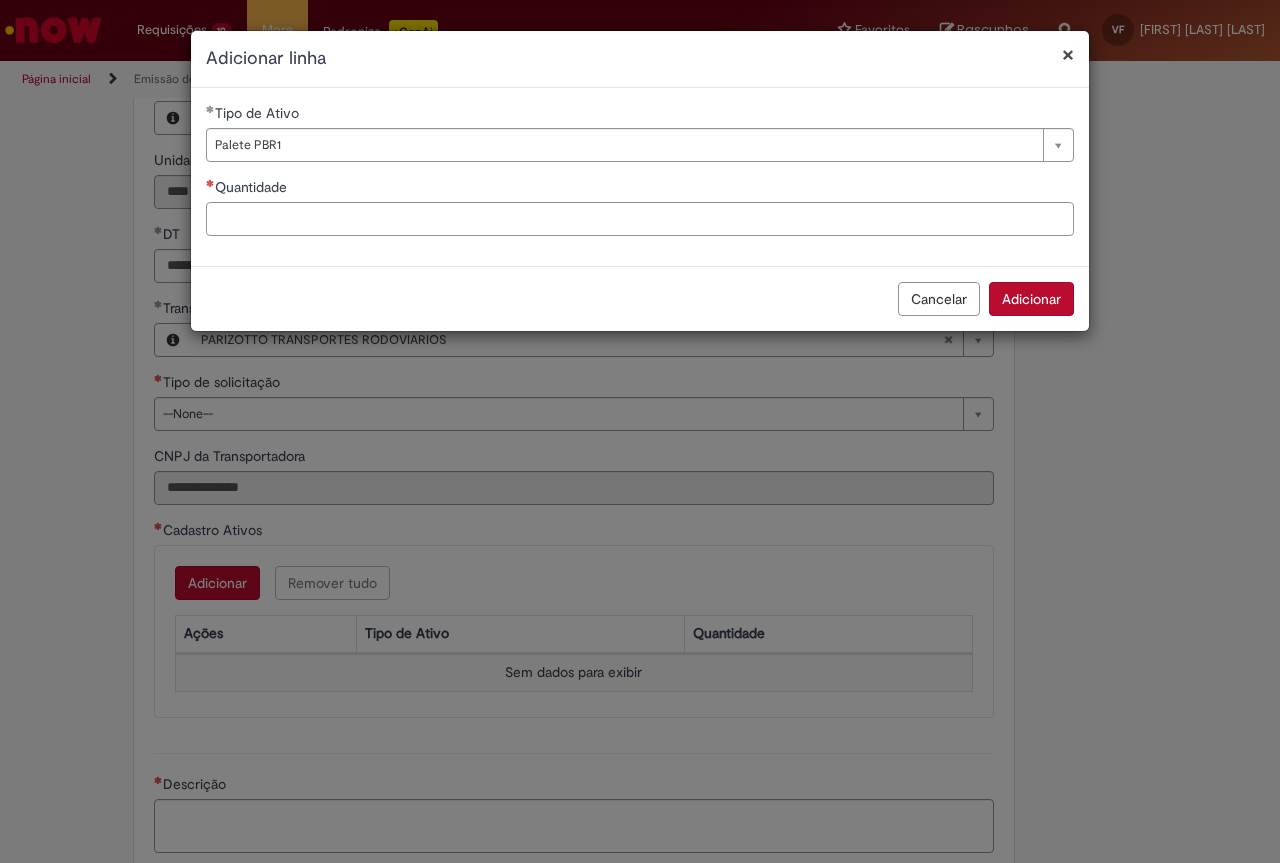 click on "Quantidade" at bounding box center (640, 219) 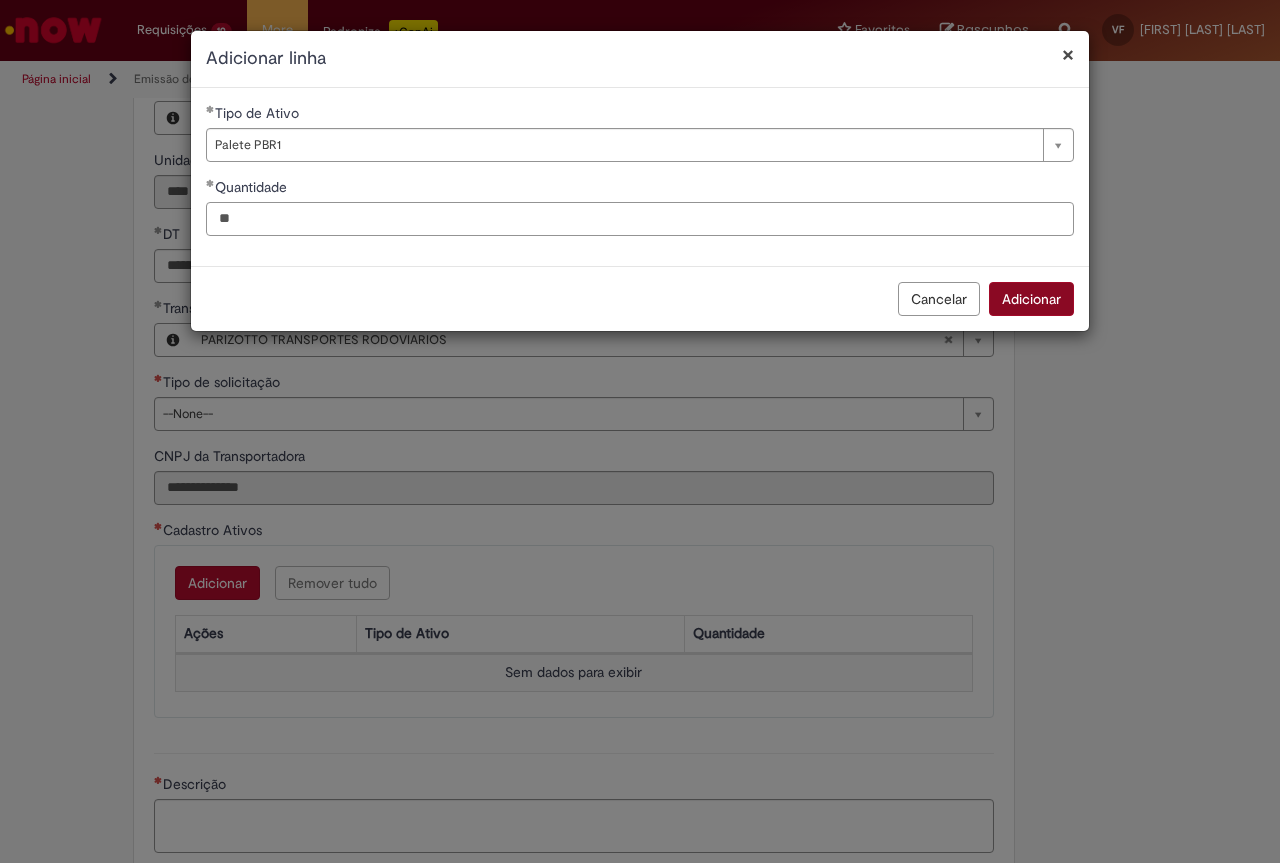type on "**" 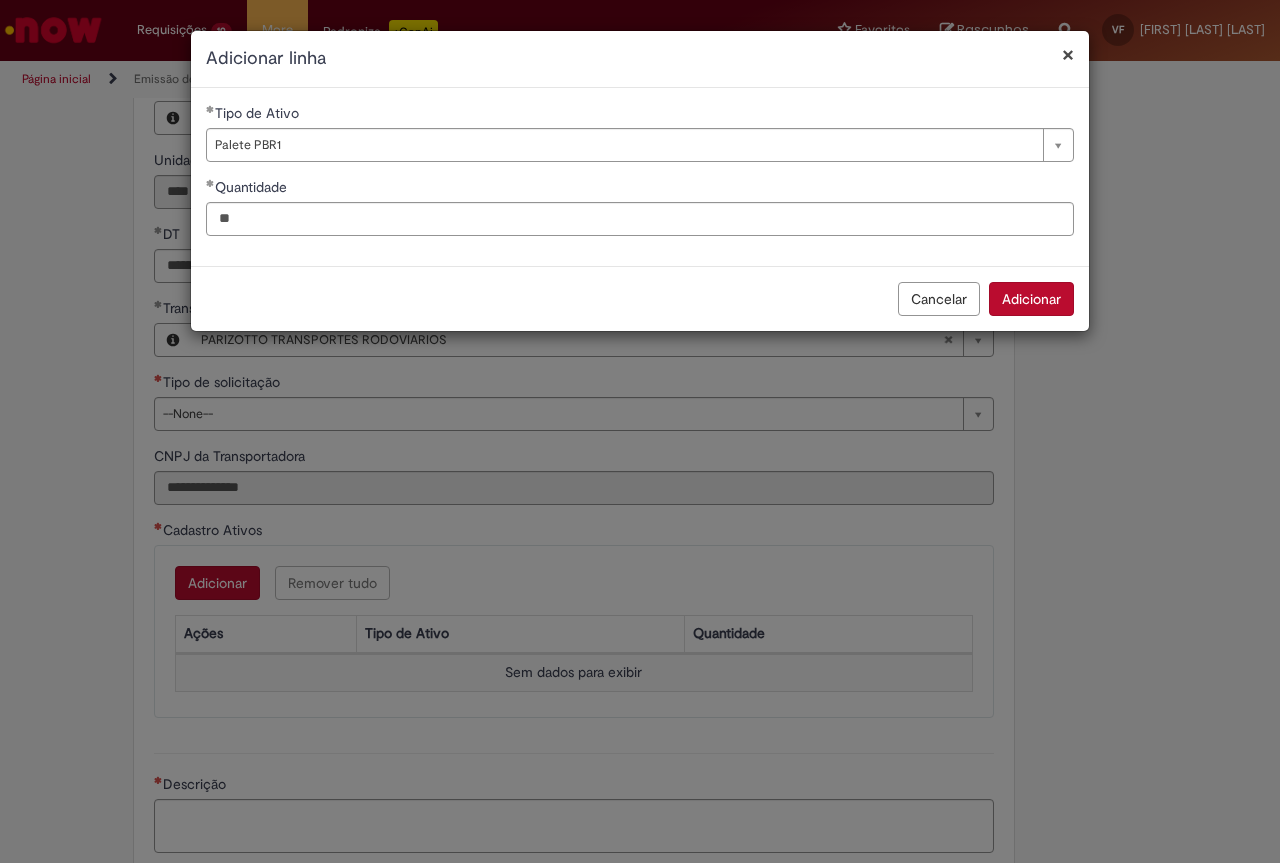 drag, startPoint x: 1037, startPoint y: 307, endPoint x: 985, endPoint y: 347, distance: 65.60488 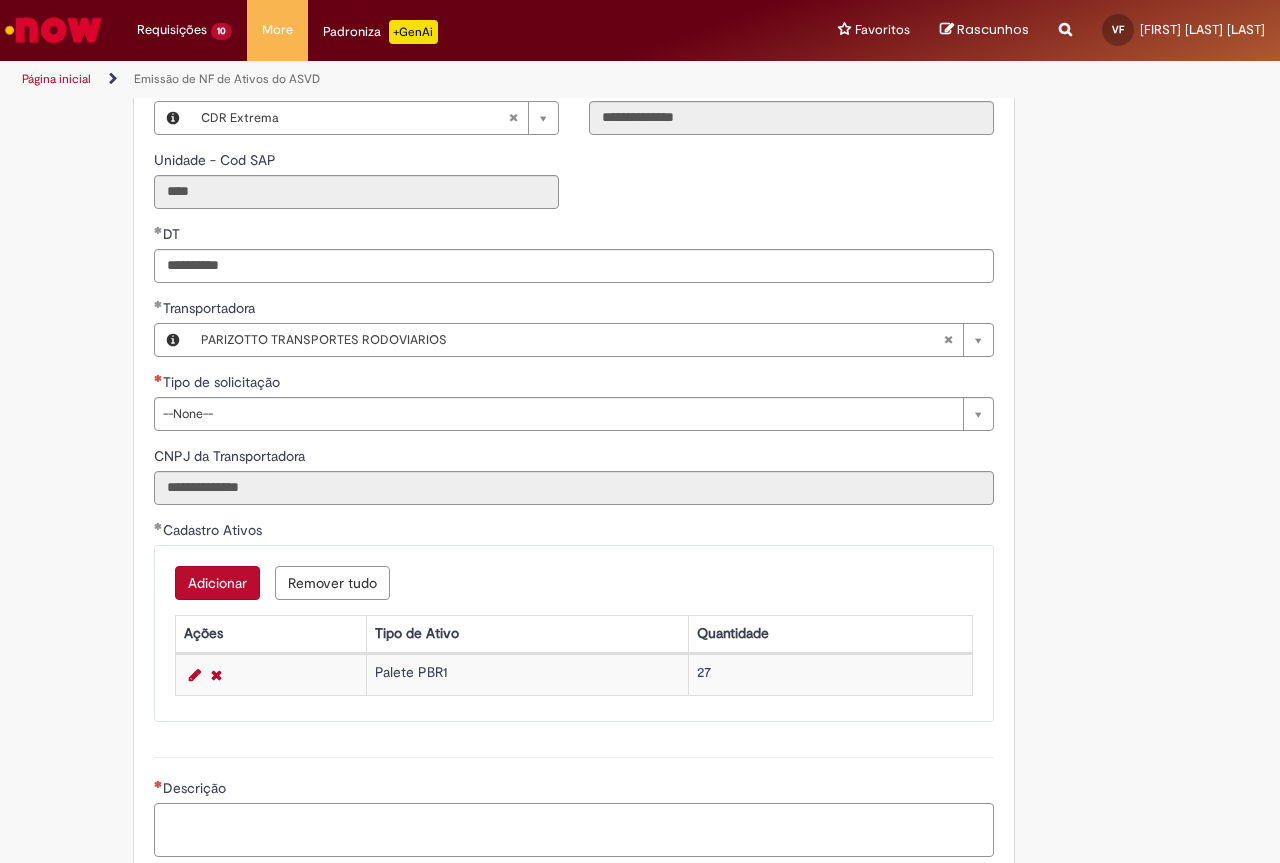 click on "Descrição" at bounding box center (574, 830) 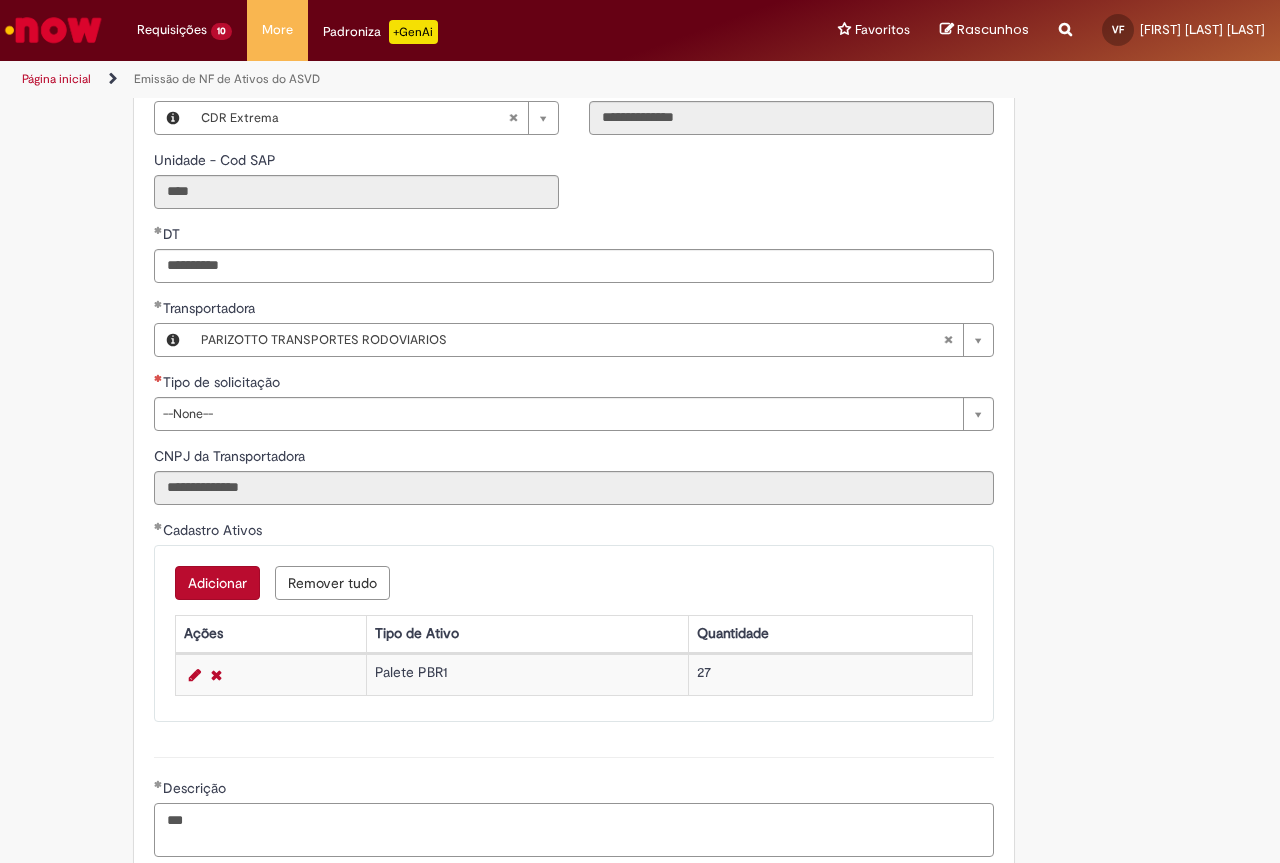 paste on "**********" 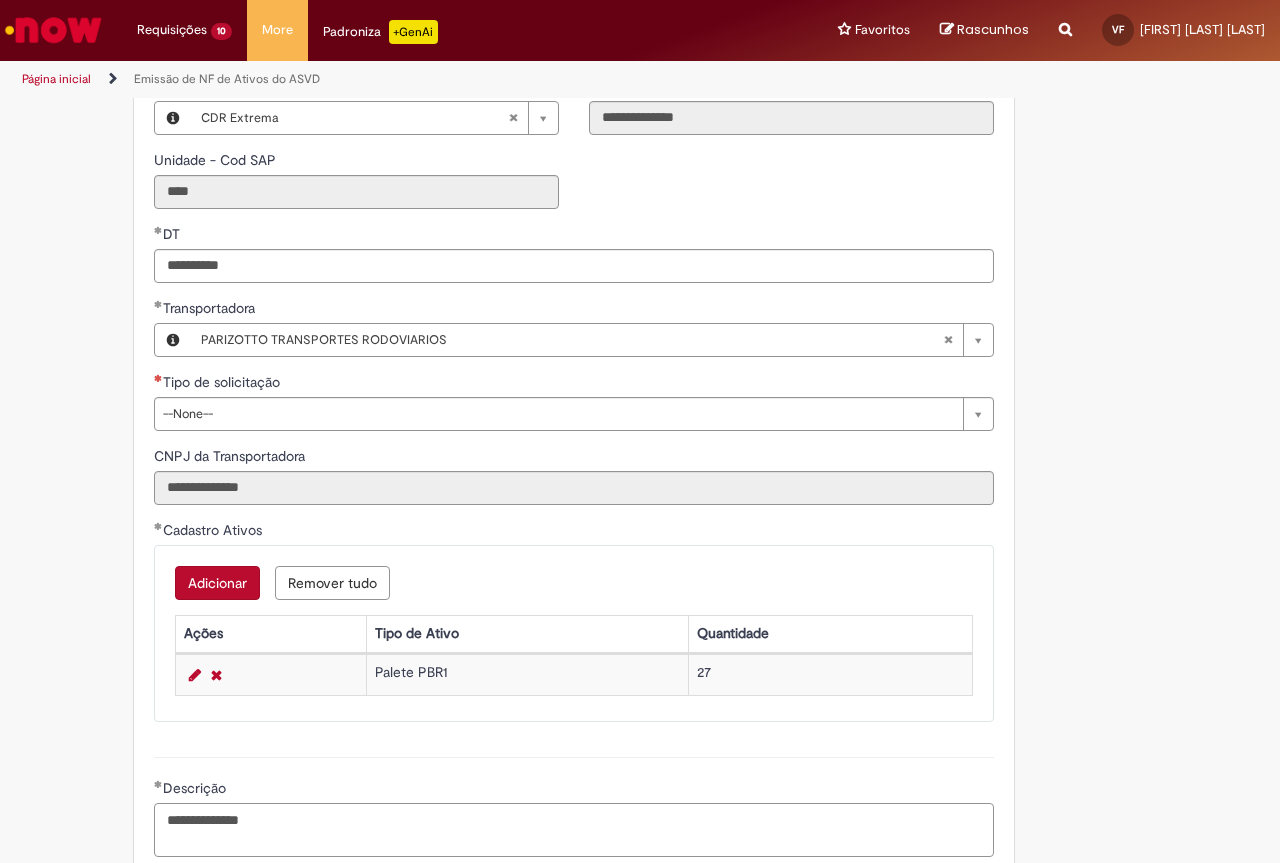 type on "**********" 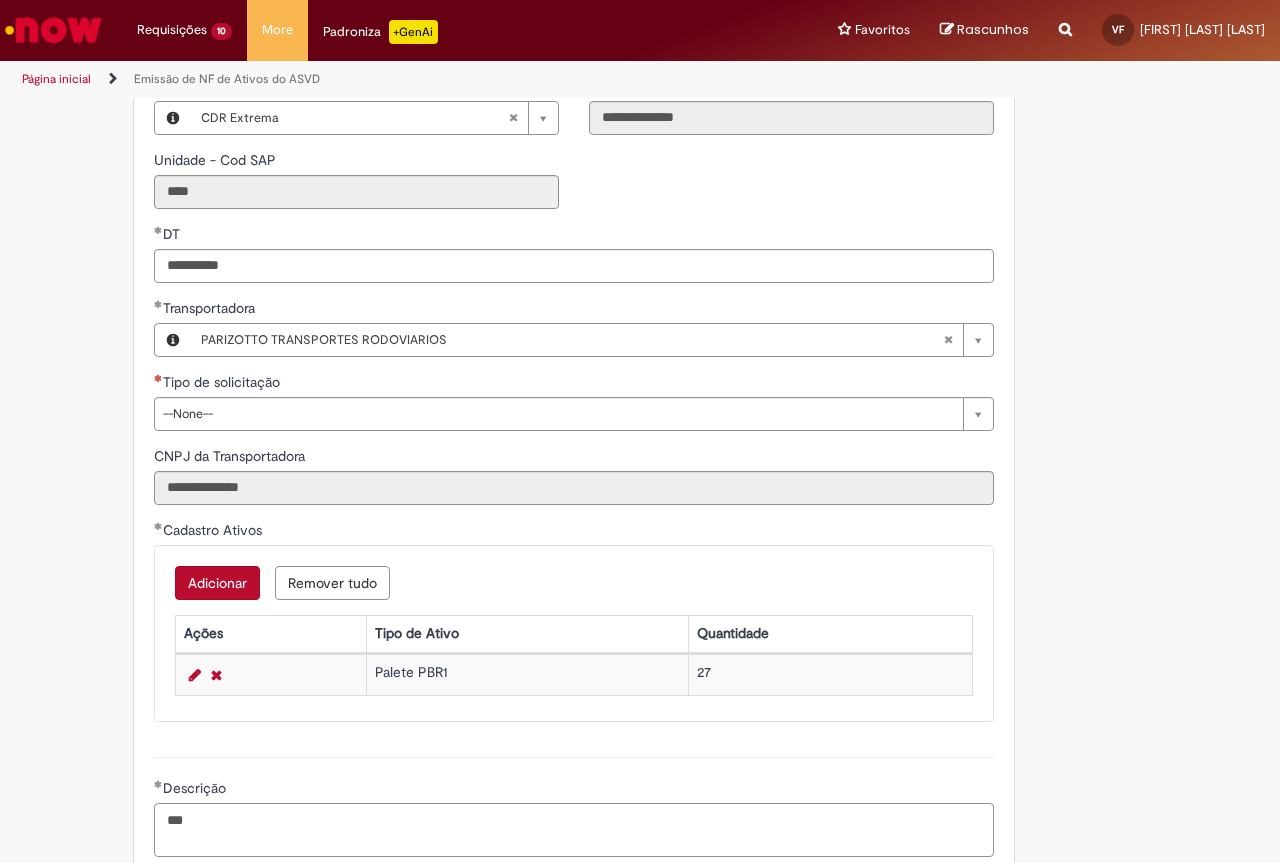 paste on "**********" 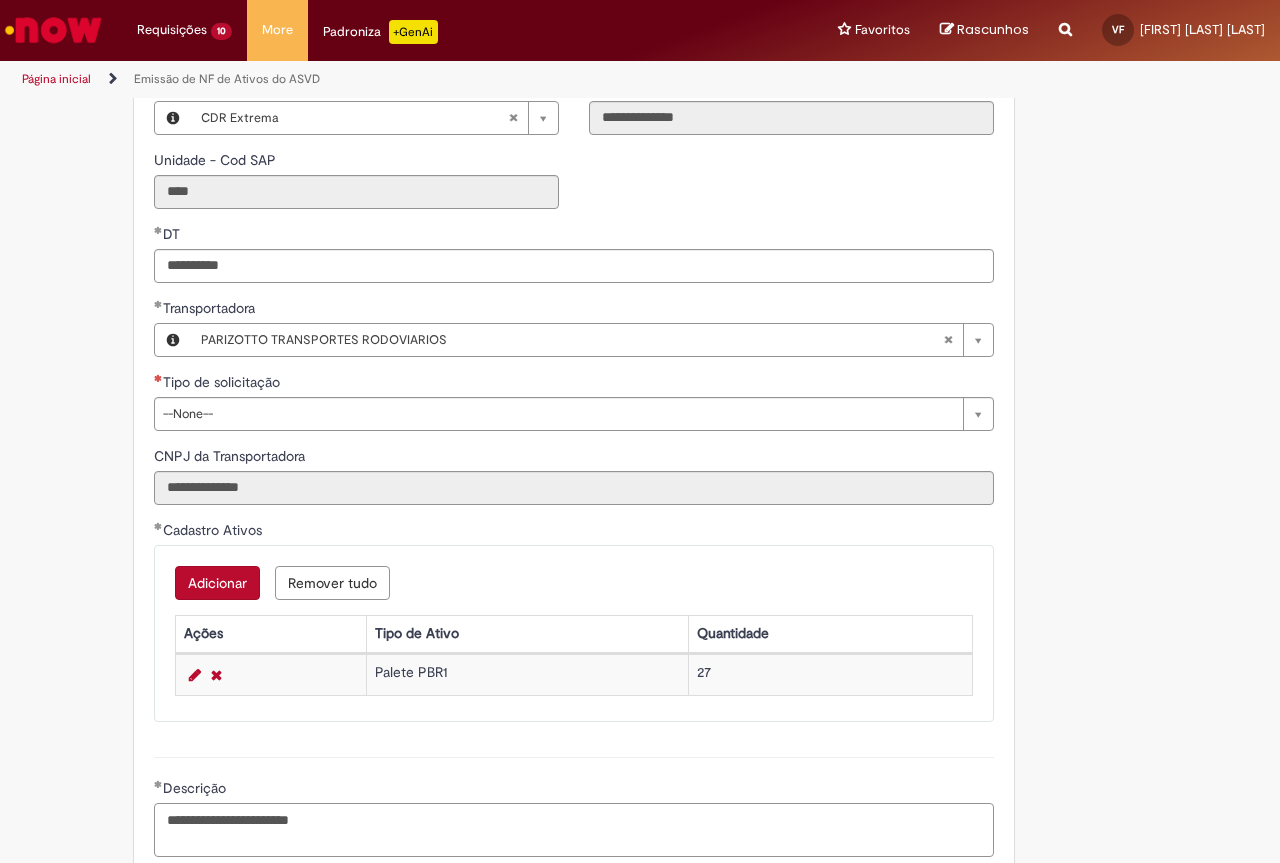 scroll, scrollTop: 856, scrollLeft: 0, axis: vertical 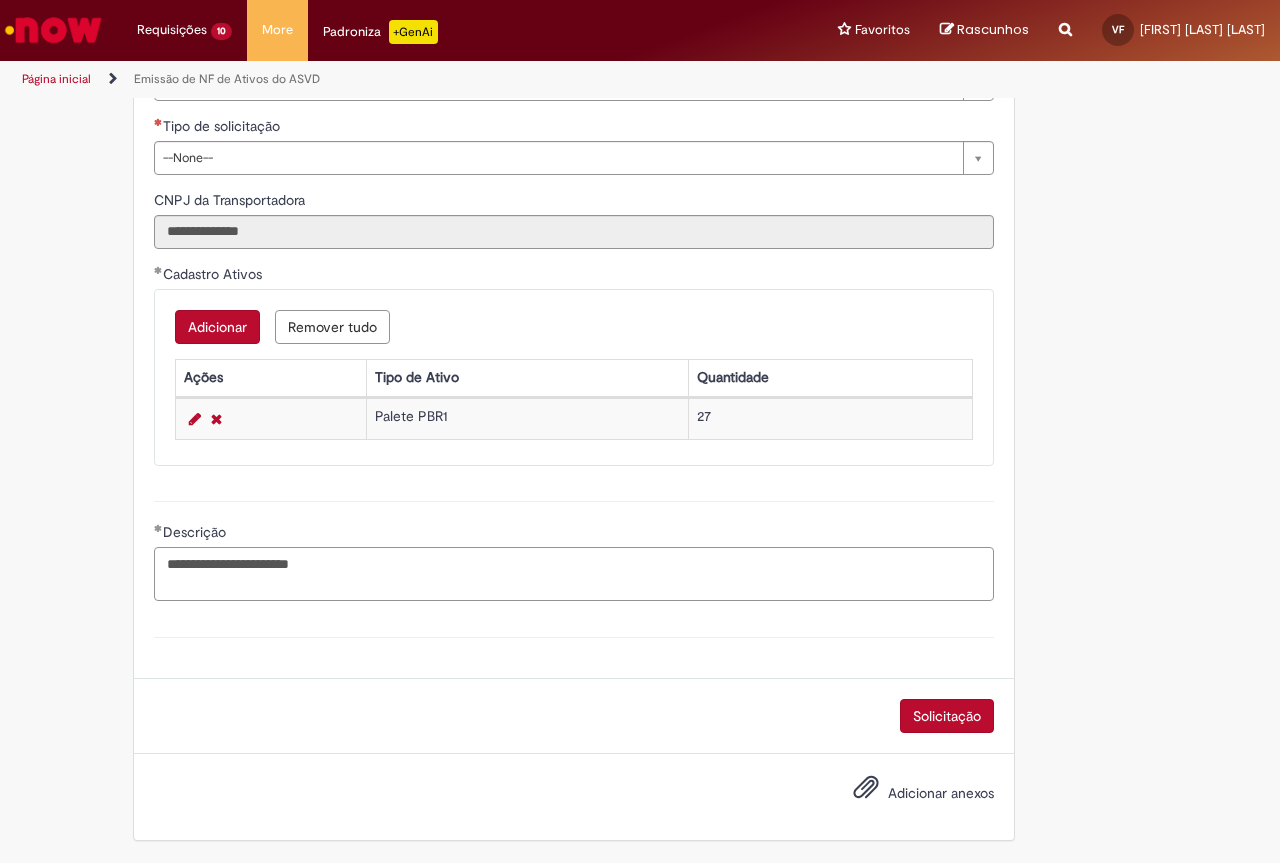type on "**********" 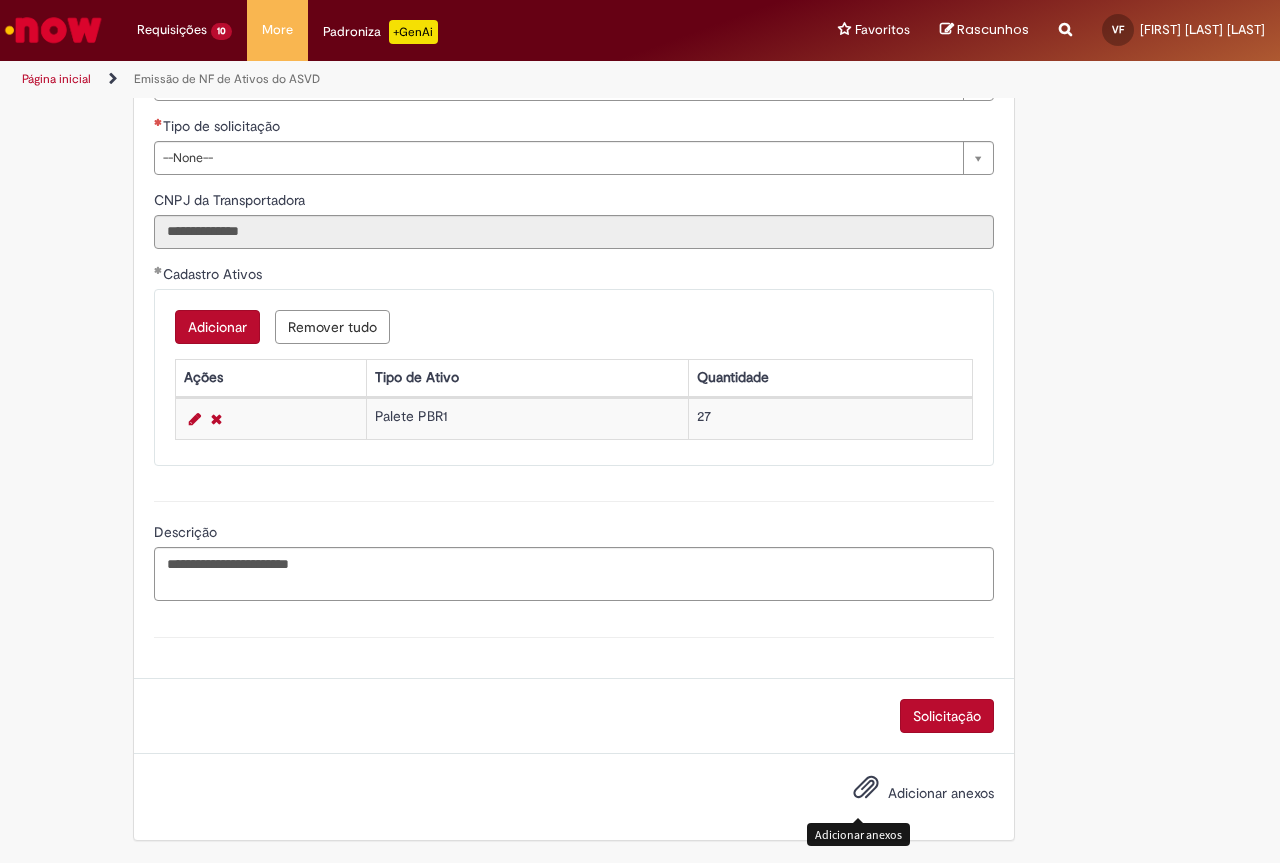 click on "Adicionar anexos" at bounding box center [941, 793] 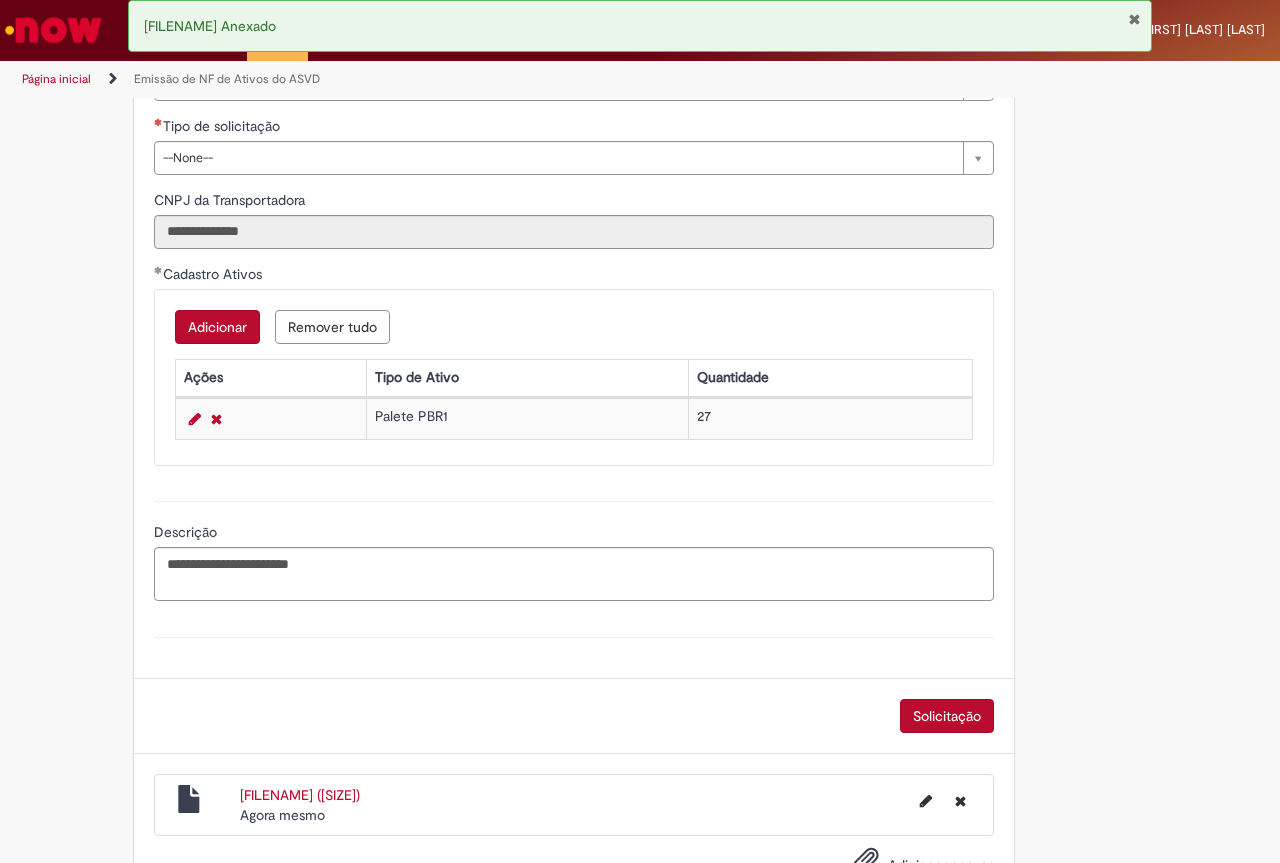 click on "Solicitação" at bounding box center (947, 716) 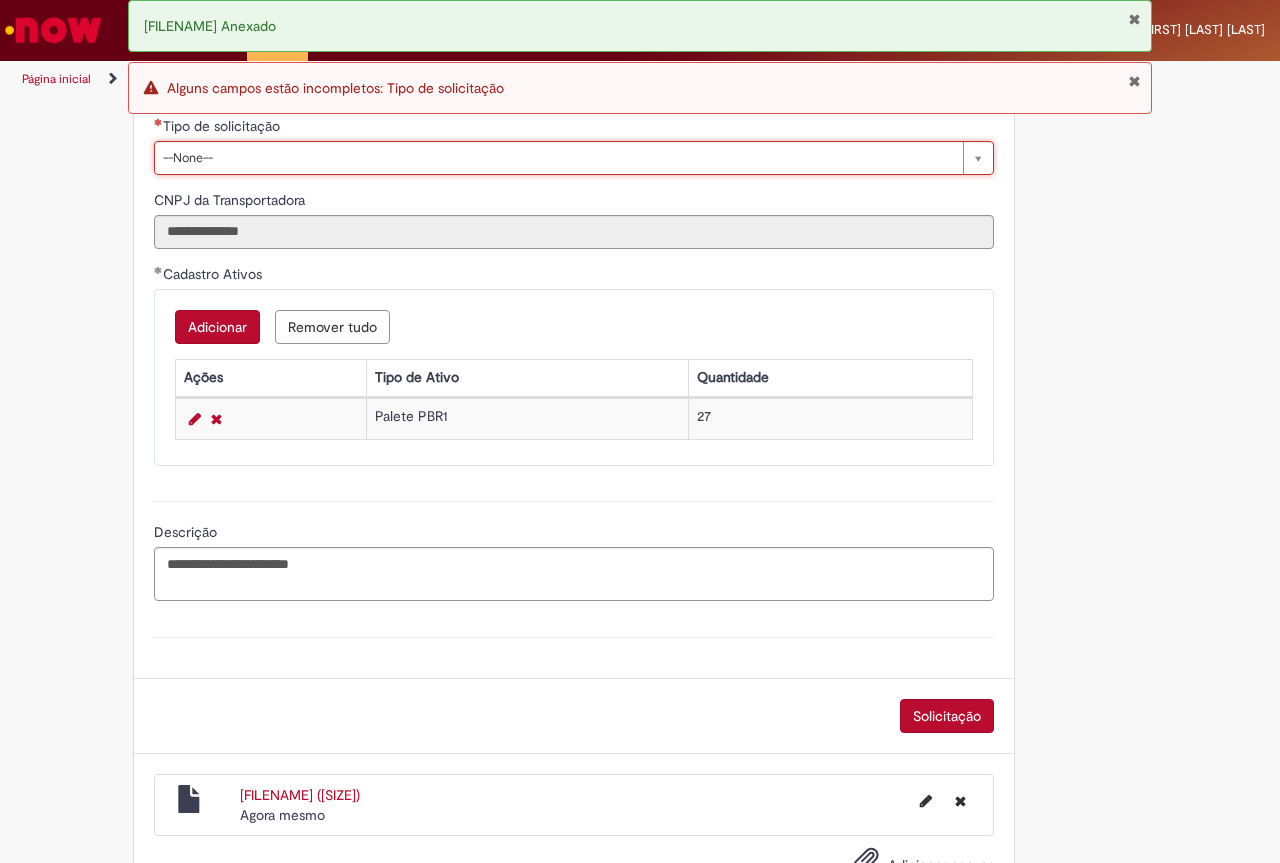 scroll, scrollTop: 928, scrollLeft: 0, axis: vertical 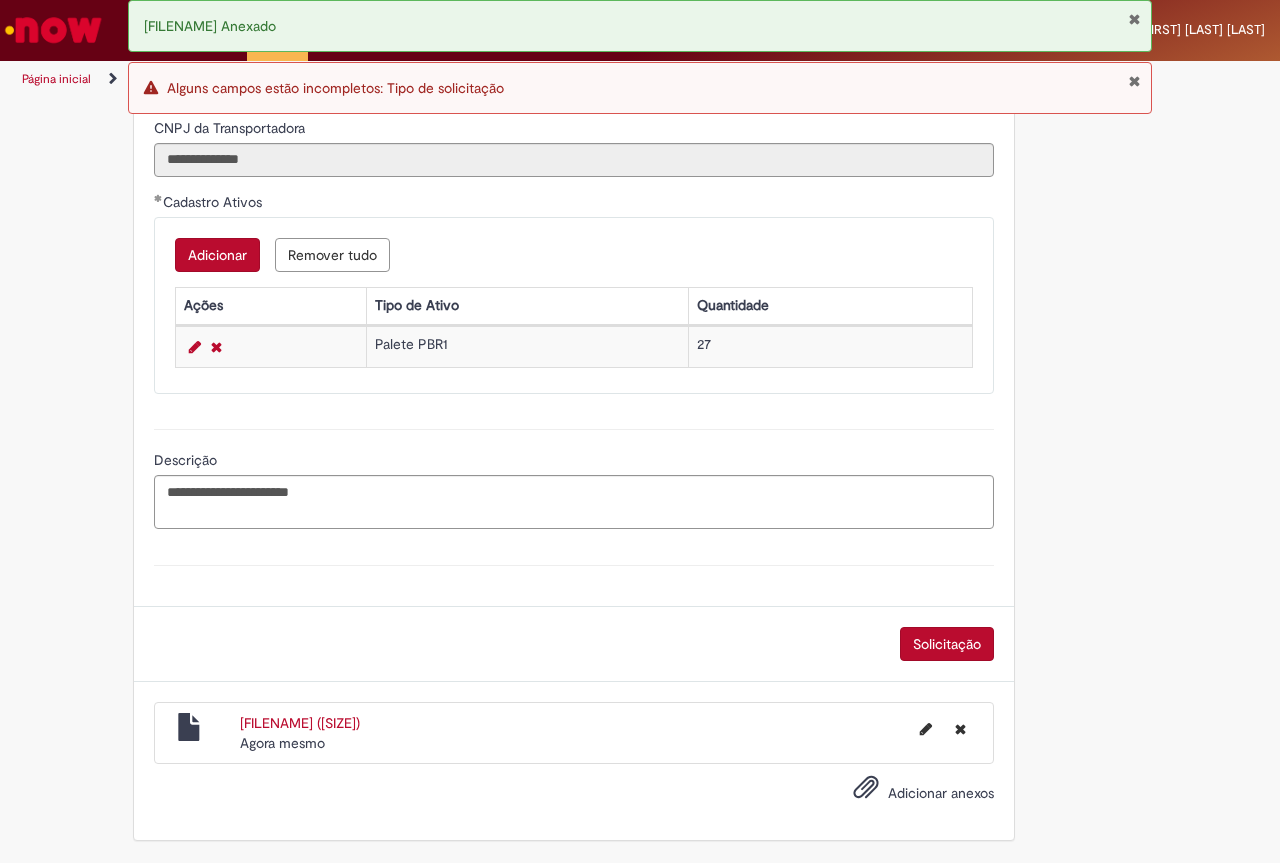 click on "Solicitação" at bounding box center [947, 644] 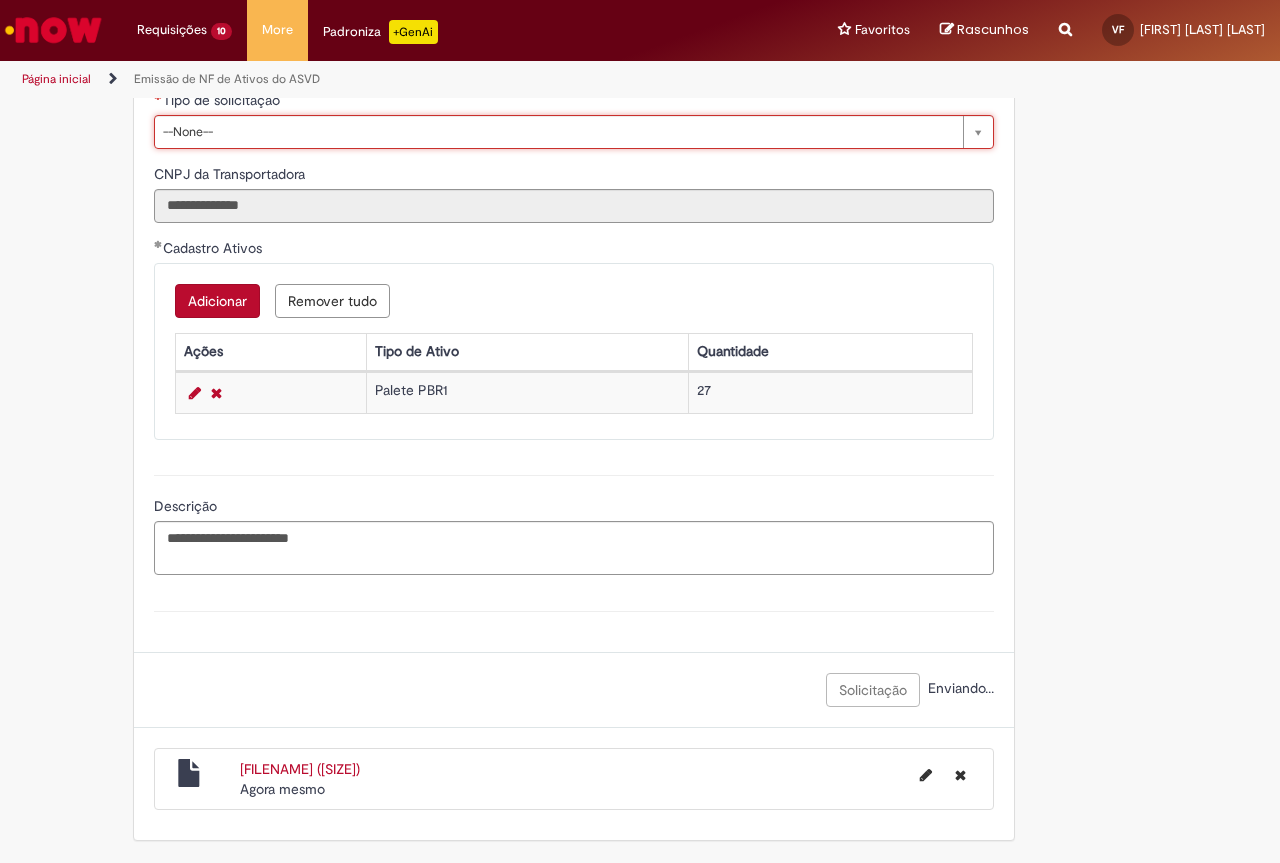 scroll, scrollTop: 482, scrollLeft: 0, axis: vertical 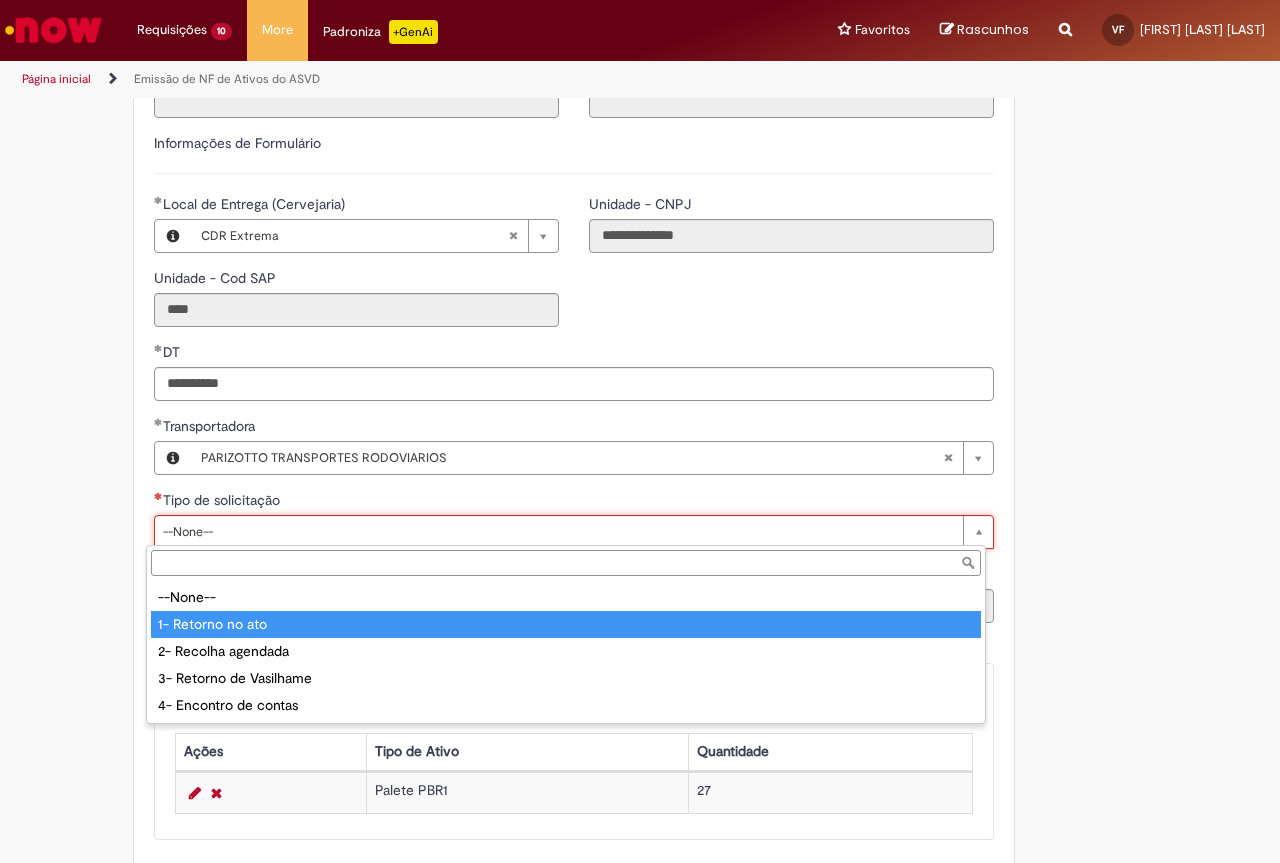 type on "**********" 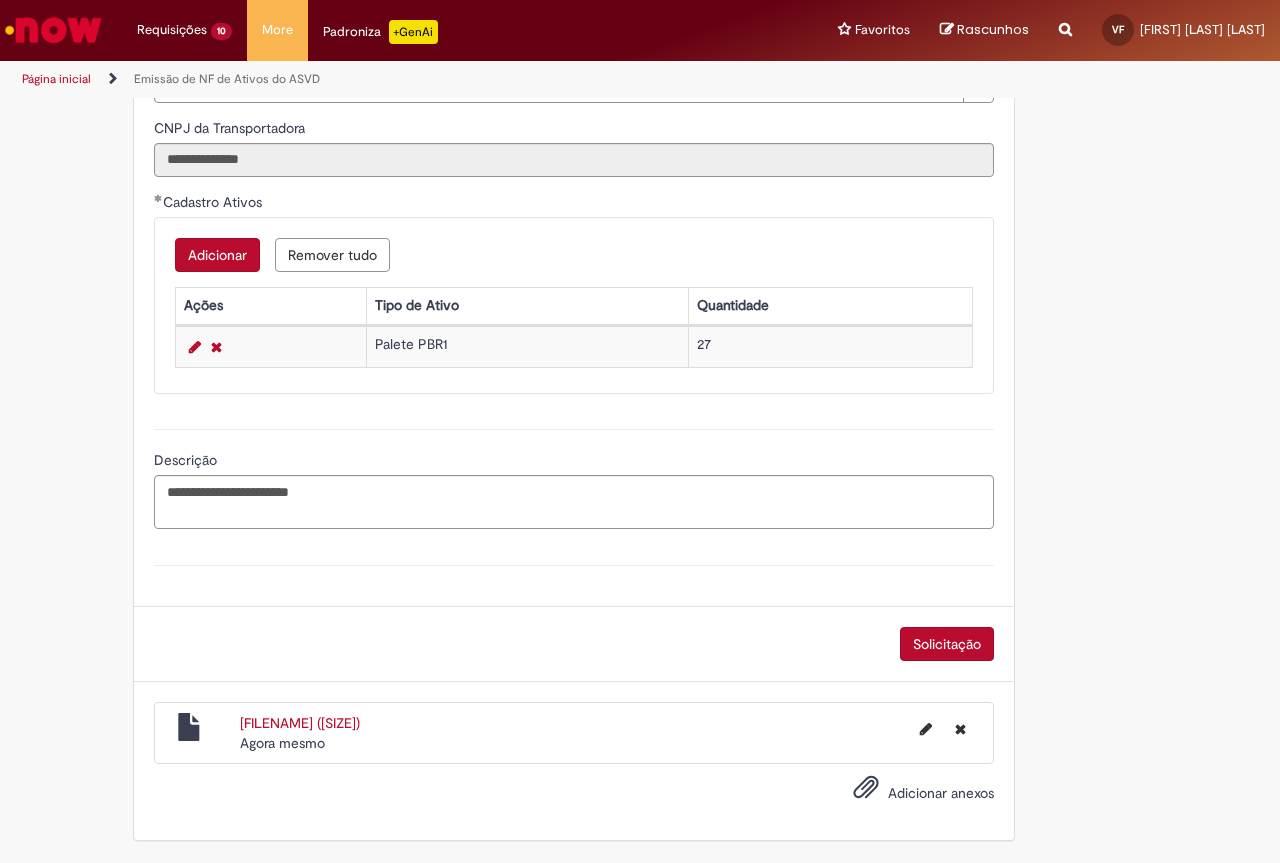 click on "Solicitação" at bounding box center [947, 644] 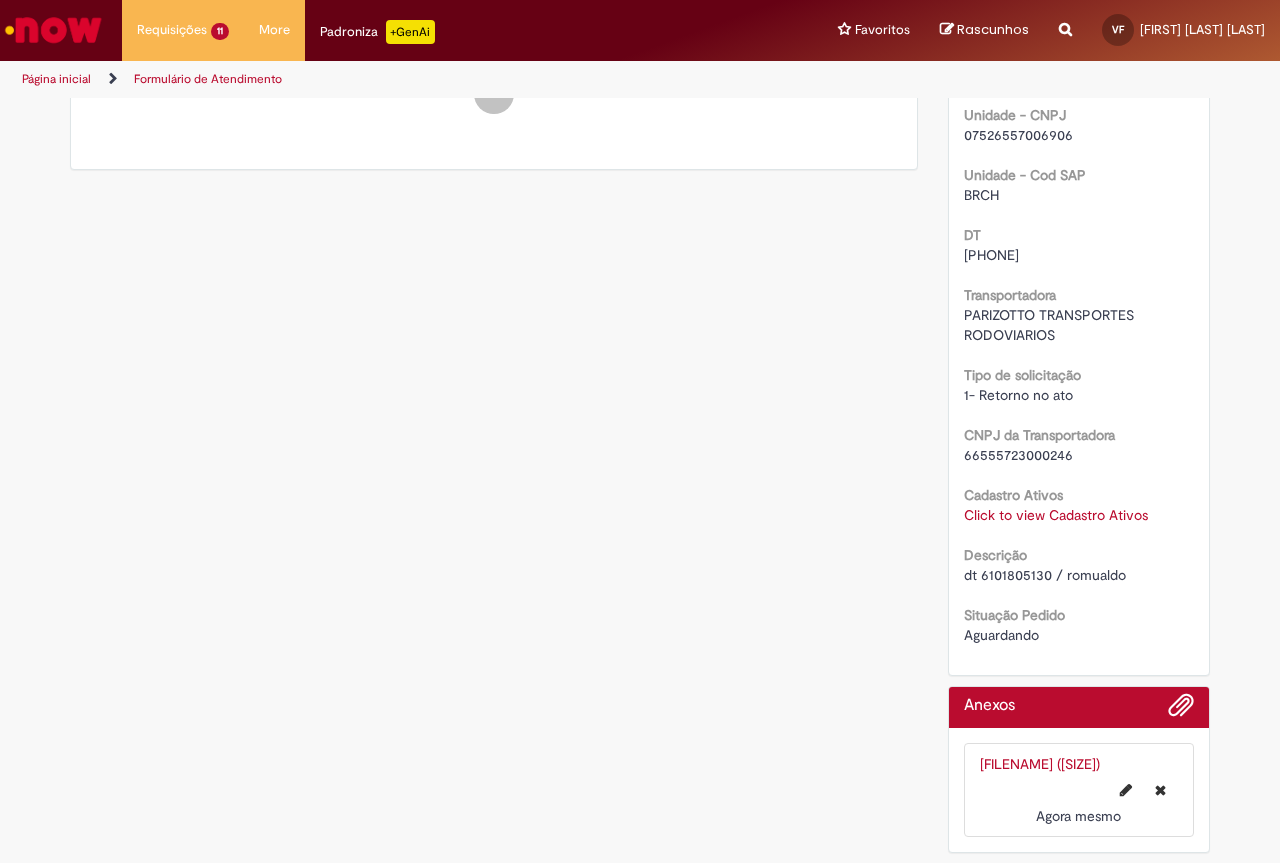 scroll, scrollTop: 0, scrollLeft: 0, axis: both 